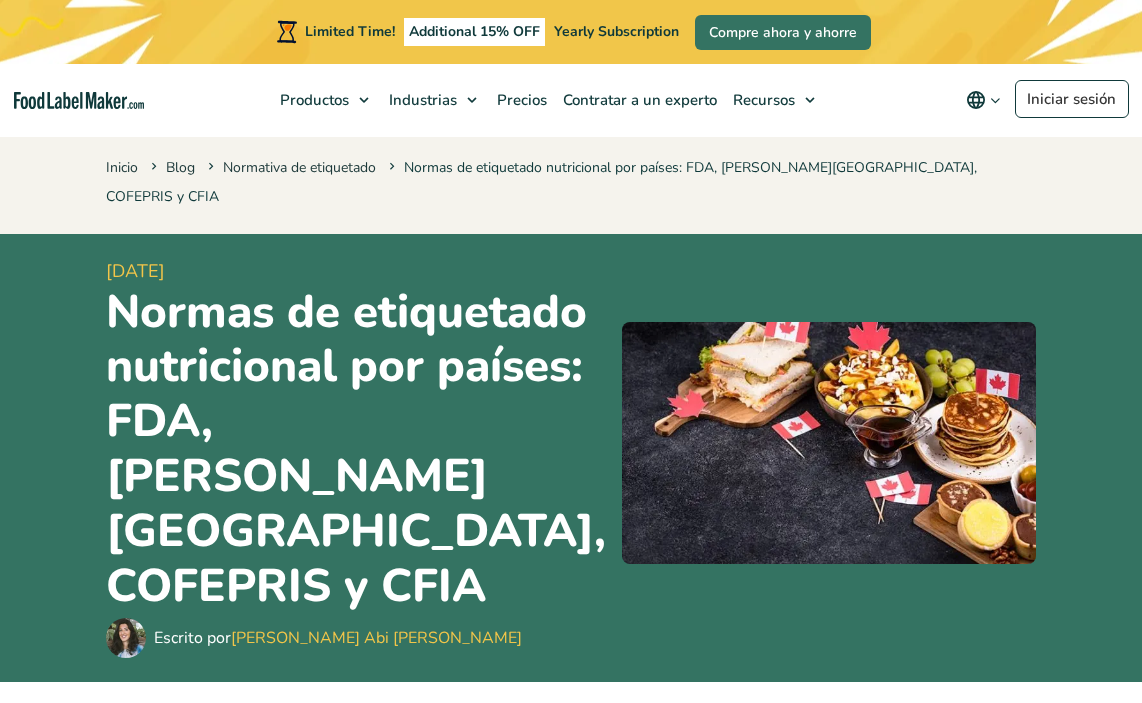 scroll, scrollTop: 0, scrollLeft: 0, axis: both 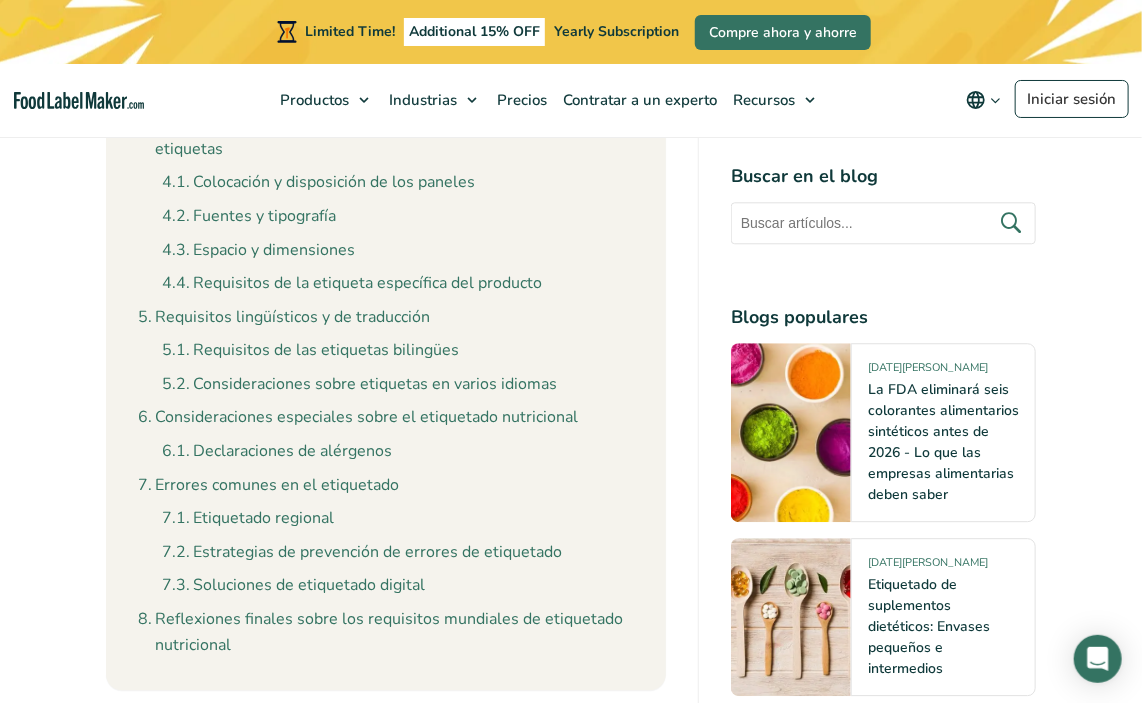 click on "7 de noviembre de 2024
Normas de etiquetado nutricional por países: FDA, Reino Unido, COFEPRIS y CFIA
Escrito por  Maria Abi Hanna" at bounding box center [571, 9614] 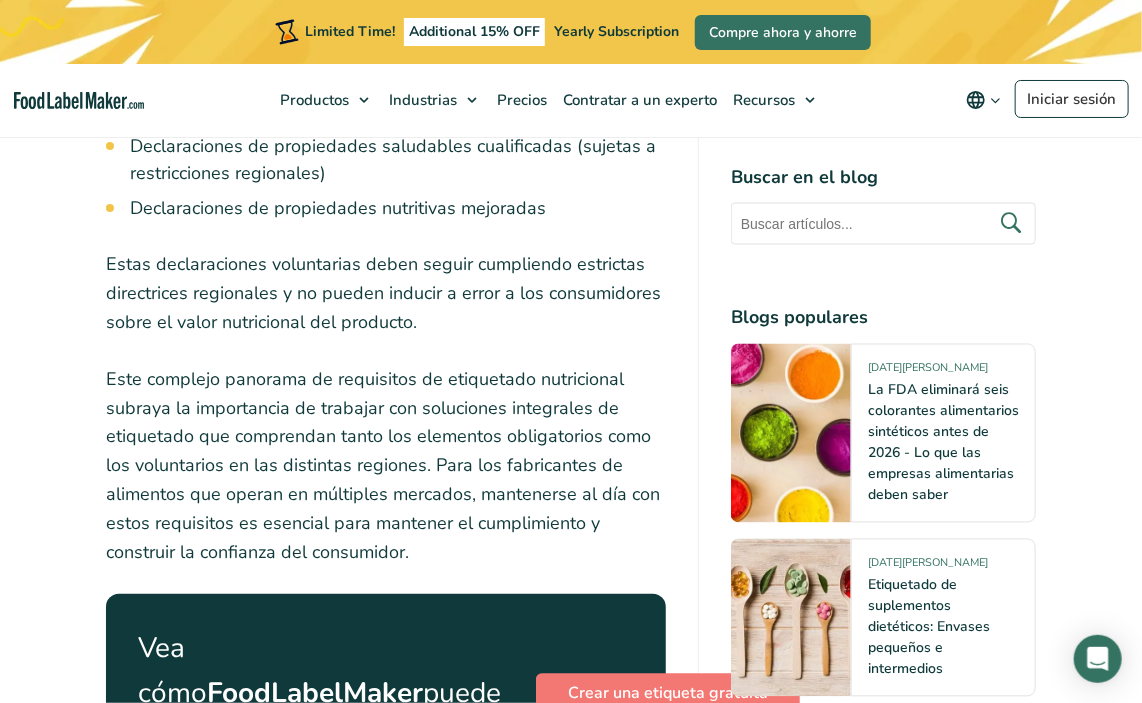 scroll, scrollTop: 6900, scrollLeft: 0, axis: vertical 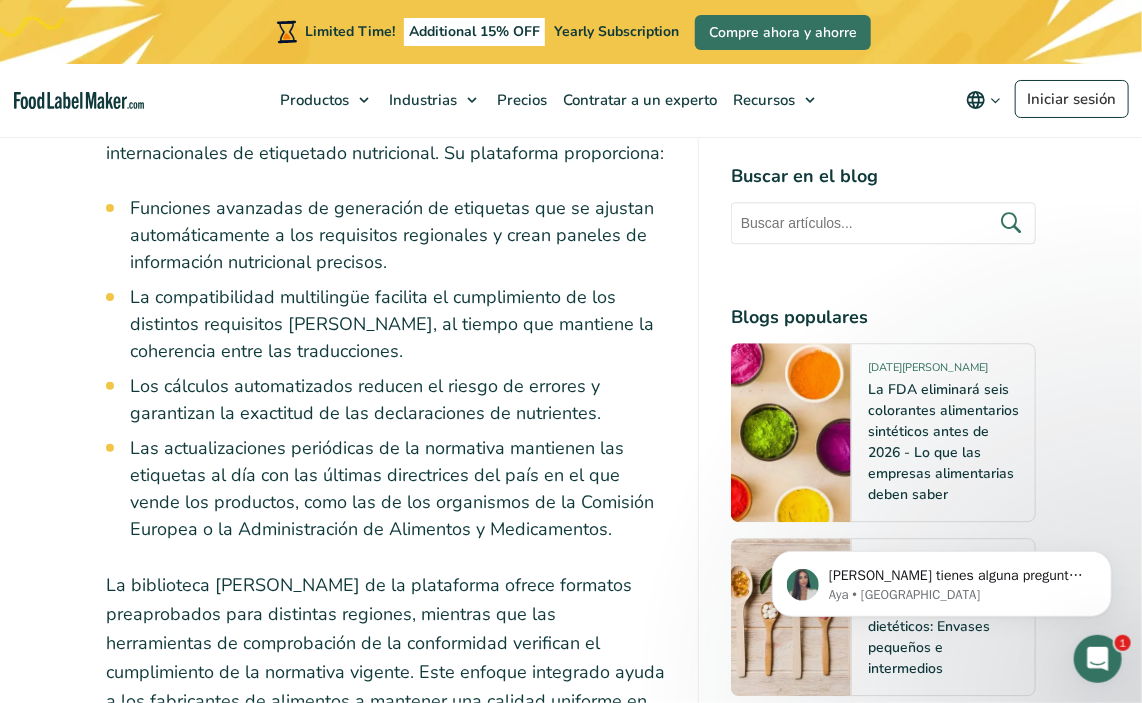 drag, startPoint x: 448, startPoint y: 453, endPoint x: 71, endPoint y: 288, distance: 411.52643 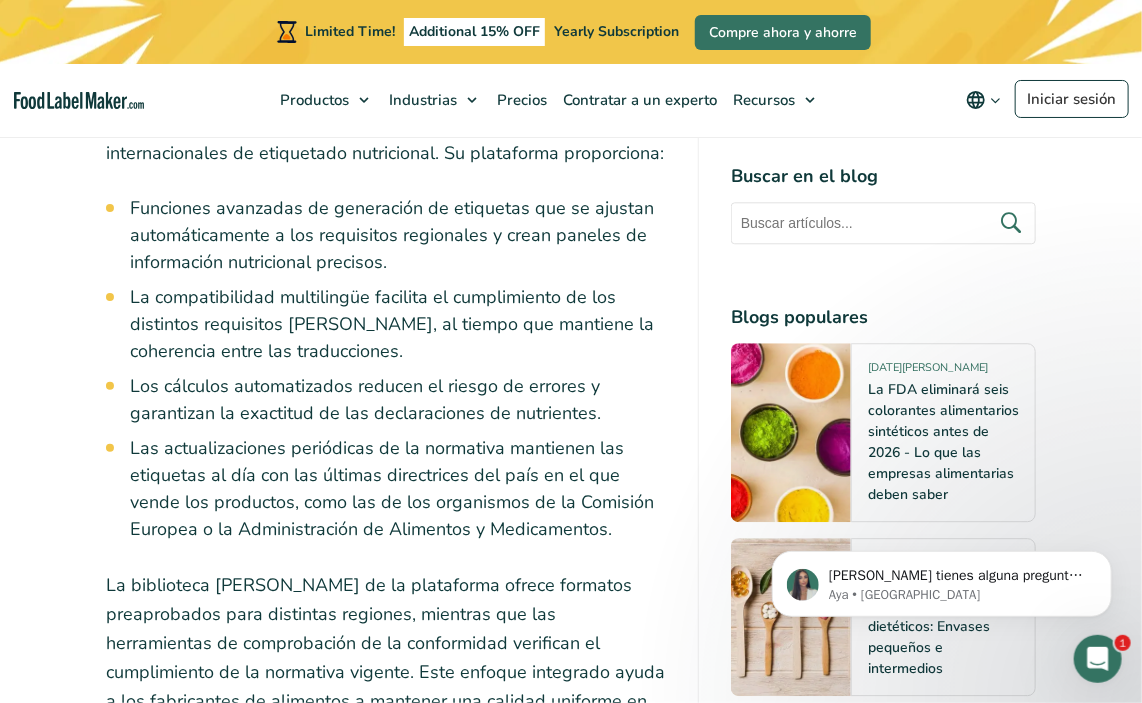 click on "En un sector alimentario cada vez más globalizado, los requisitos de una etiqueta con información nutricional adecuada se han convertido en la piedra angular del éxito del comercio internacional y de la confianza de los consumidores. Para los fabricantes de alimentos que navegan por múltiples mercados, comprender y aplicar la información nutricional correcta en los distintos marcos normativos no es solo una cuestión de cumplimiento, sino de crear credibilidad de marca y garantizar el acceso al mercado.
Índice
Toggle
Etiquetas nutricionales normalizadas en todas las regiones FDA (EE.UU.) DG Sante (Unión Europea) / FSA (Reino Unido) CFIA (Canadá) COFEPRIS (México) Componentes básicos del panel de información nutricional en todas las regiones Elementos obligatorios de la etiqueta nutricional  Elementos voluntarios de la etiqueta Requisitos de la etiqueta de información nutricional delantera y trasera" at bounding box center (402, -7220) 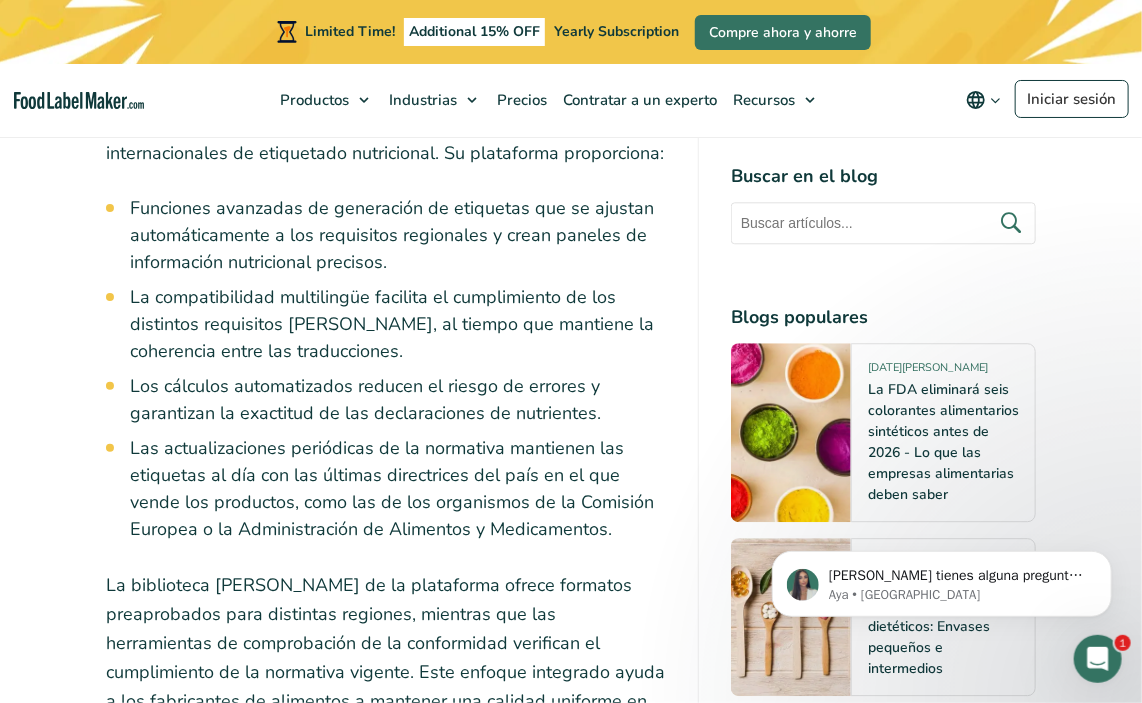 click on "A medida que la normativa sigue evolucionando, mantenerse al día de los requisitos de cumplimiento y aprovechar las soluciones automatizadas resulta cada vez más crucial para el éxito sostenible en la industria alimentaria mundial." at bounding box center [386, 1414] 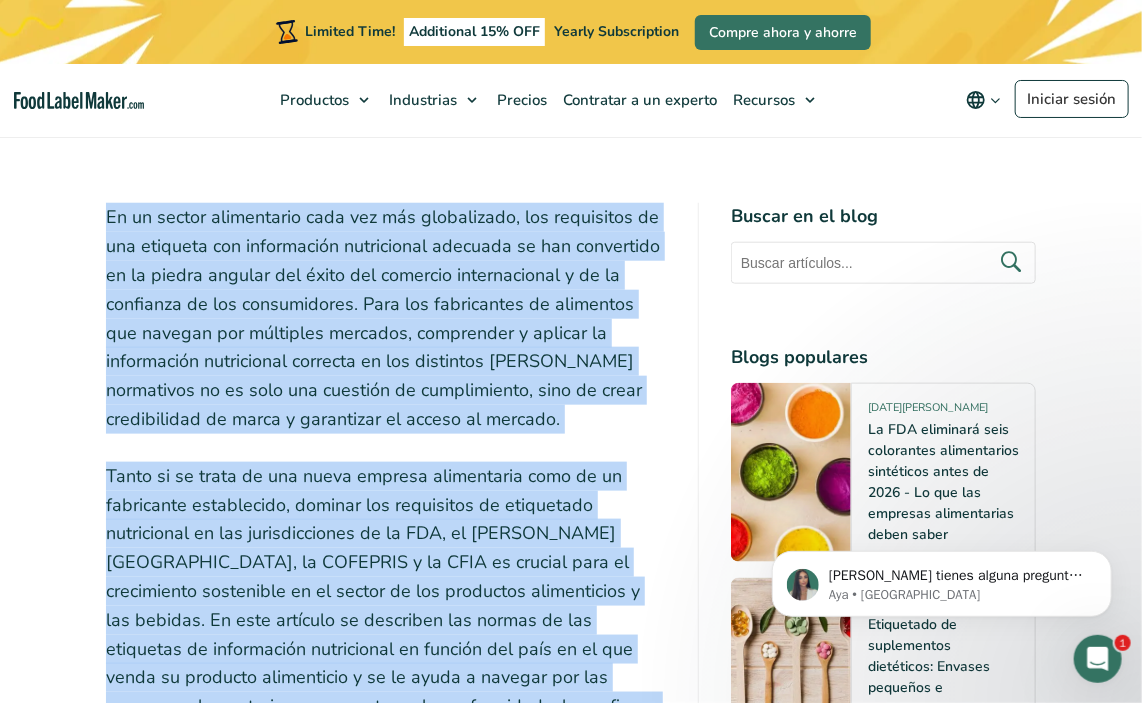 scroll, scrollTop: 300, scrollLeft: 0, axis: vertical 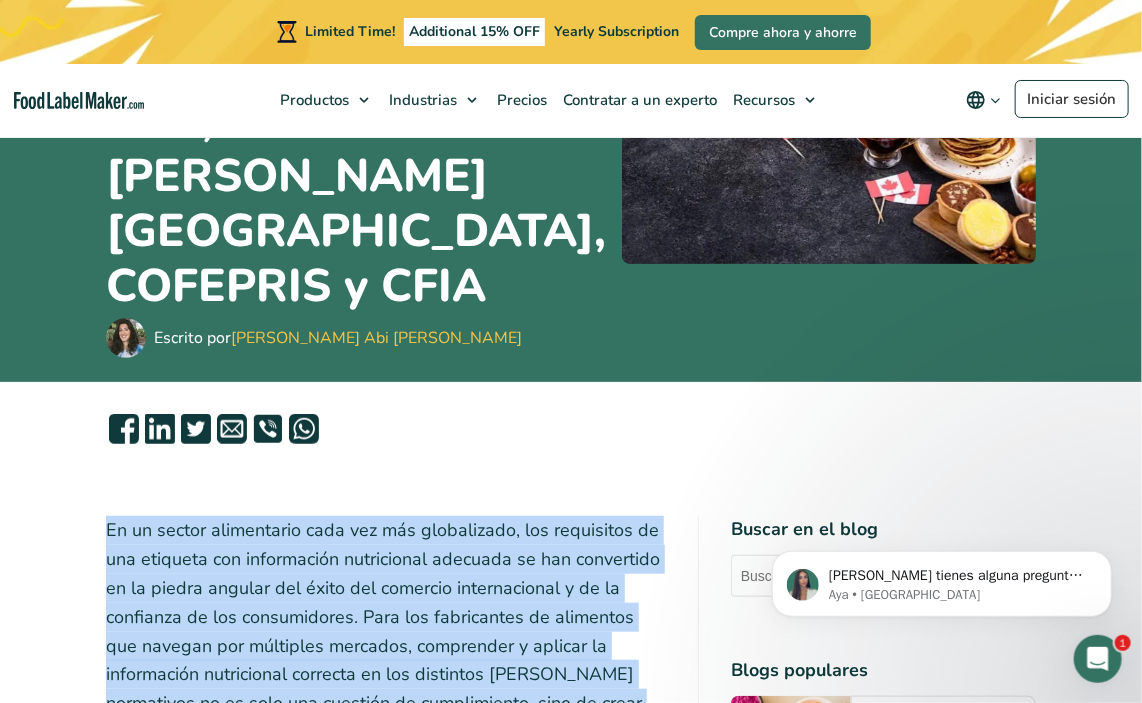 drag, startPoint x: 283, startPoint y: 431, endPoint x: 81, endPoint y: 475, distance: 206.73654 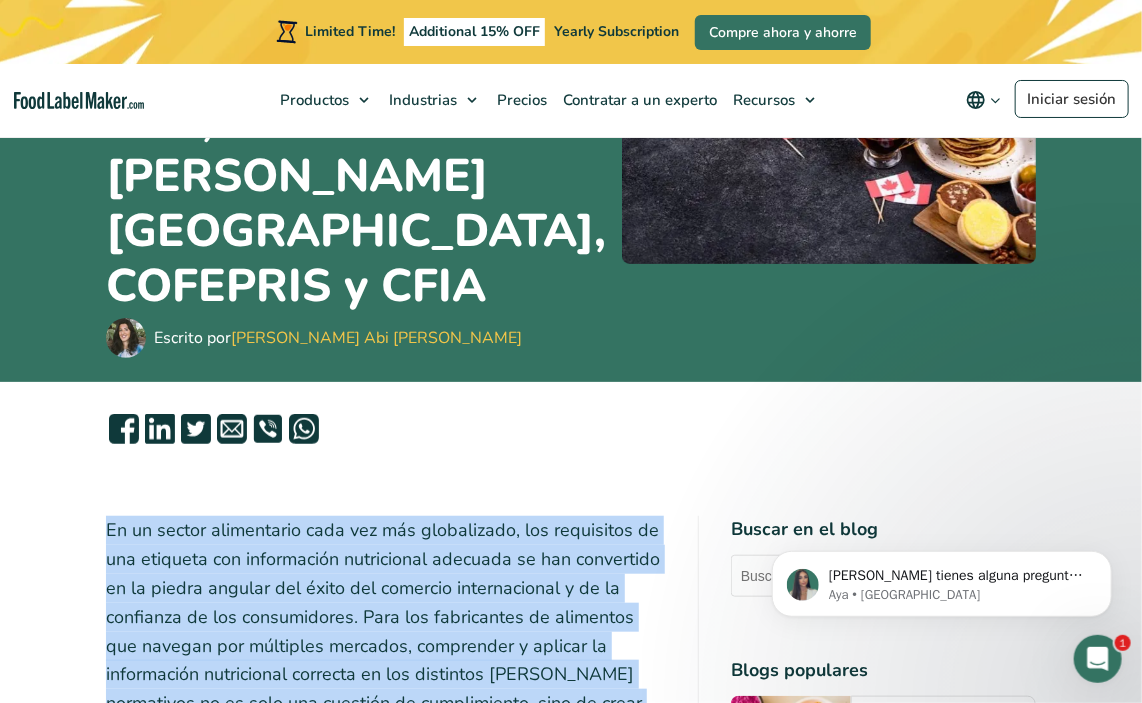 copy on "En un sector alimentario cada vez más globalizado, los requisitos de una etiqueta con información nutricional adecuada se han convertido en la piedra angular del éxito del comercio internacional y de la confianza de los consumidores. Para los fabricantes de alimentos que navegan por múltiples mercados, comprender y aplicar la información nutricional correcta en los distintos marcos normativos no es solo una cuestión de cumplimiento, sino de crear credibilidad de marca y garantizar el acceso al mercado.
Tanto si se trata de una nueva empresa alimentaria como de un fabricante establecido, dominar los requisitos de etiquetado nutricional en las jurisdicciones de la FDA, el Reino Unido, la COFEPRIS y la CFIA es crucial para el crecimiento sostenible en el sector de los productos alimenticios y las bebidas. En este artículo se describen las normas de las etiquetas de información nutricional en función del país en el que venda su producto alimenticio y se le ayuda a navegar por las normas reglamentarias para ..." 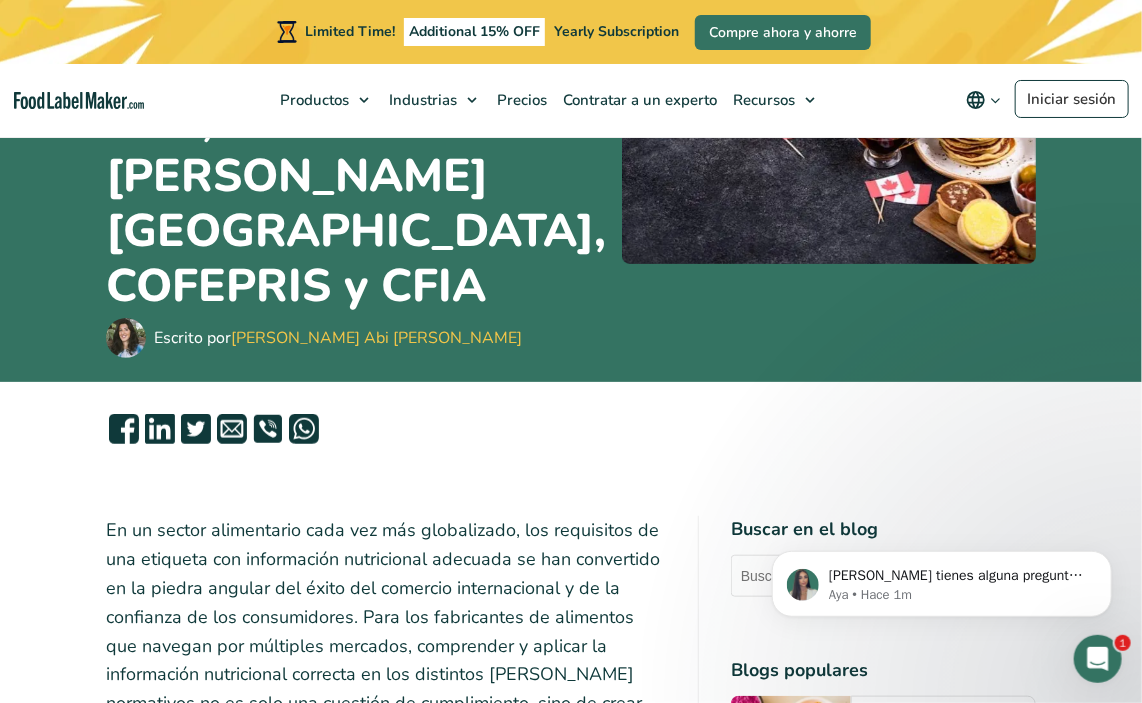 click at bounding box center [571, 433] 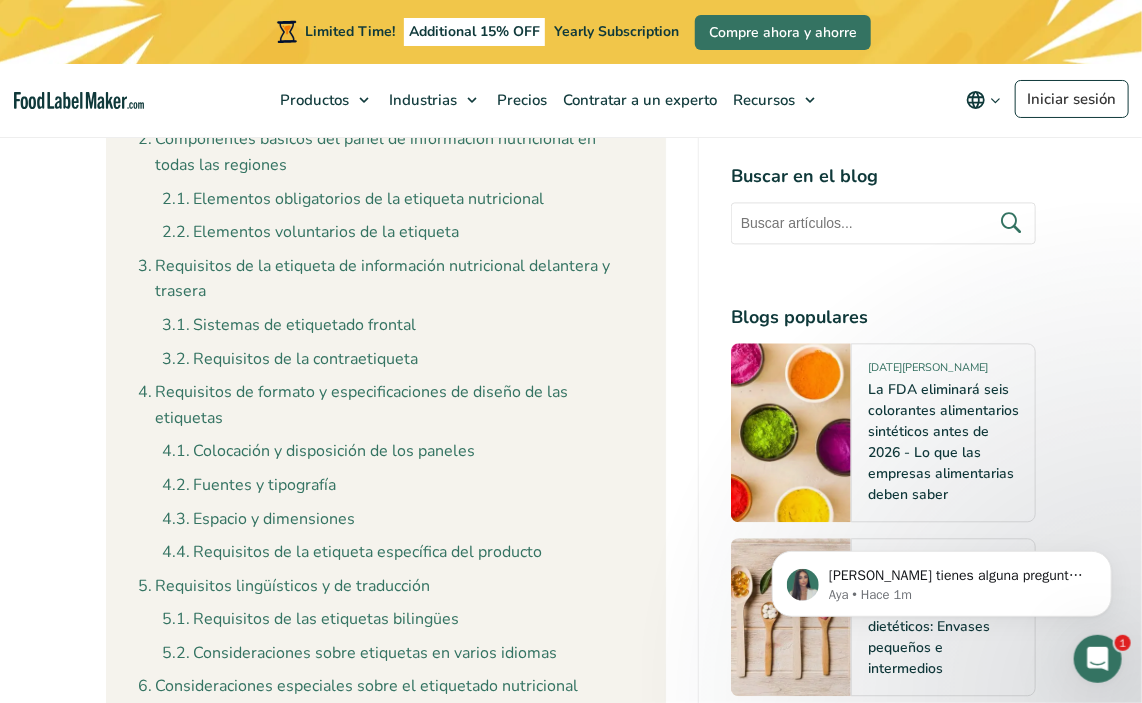 scroll, scrollTop: 1700, scrollLeft: 0, axis: vertical 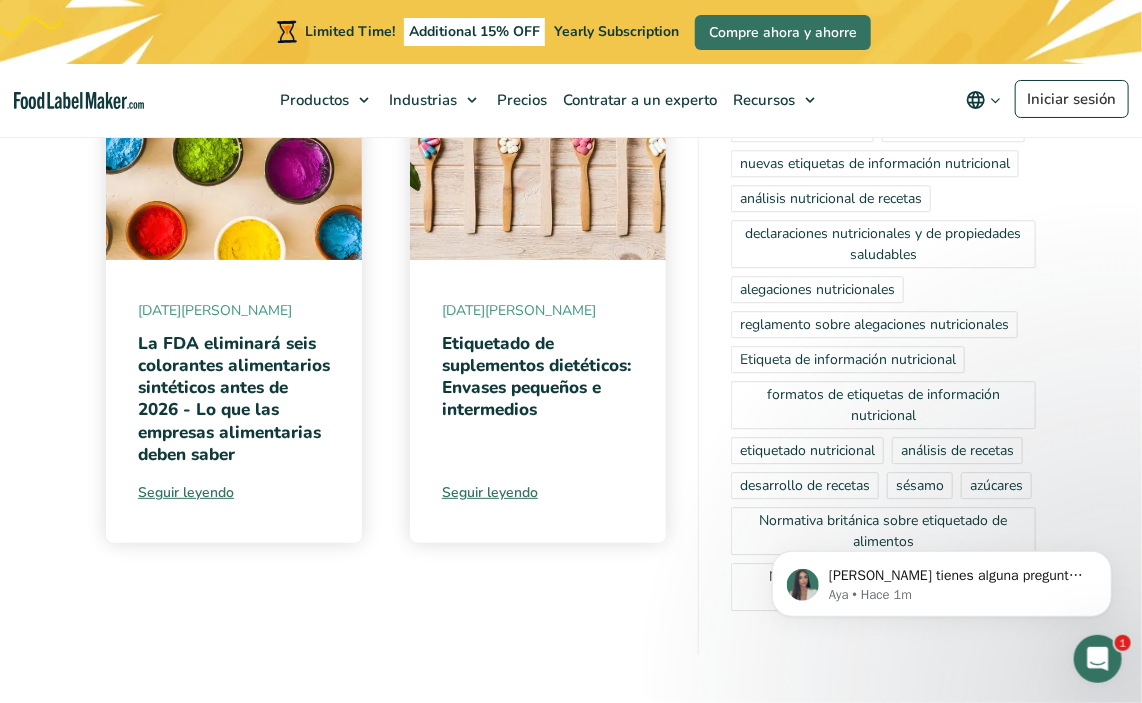 drag, startPoint x: 1151, startPoint y: 81, endPoint x: 8, endPoint y: 40, distance: 1143.7351 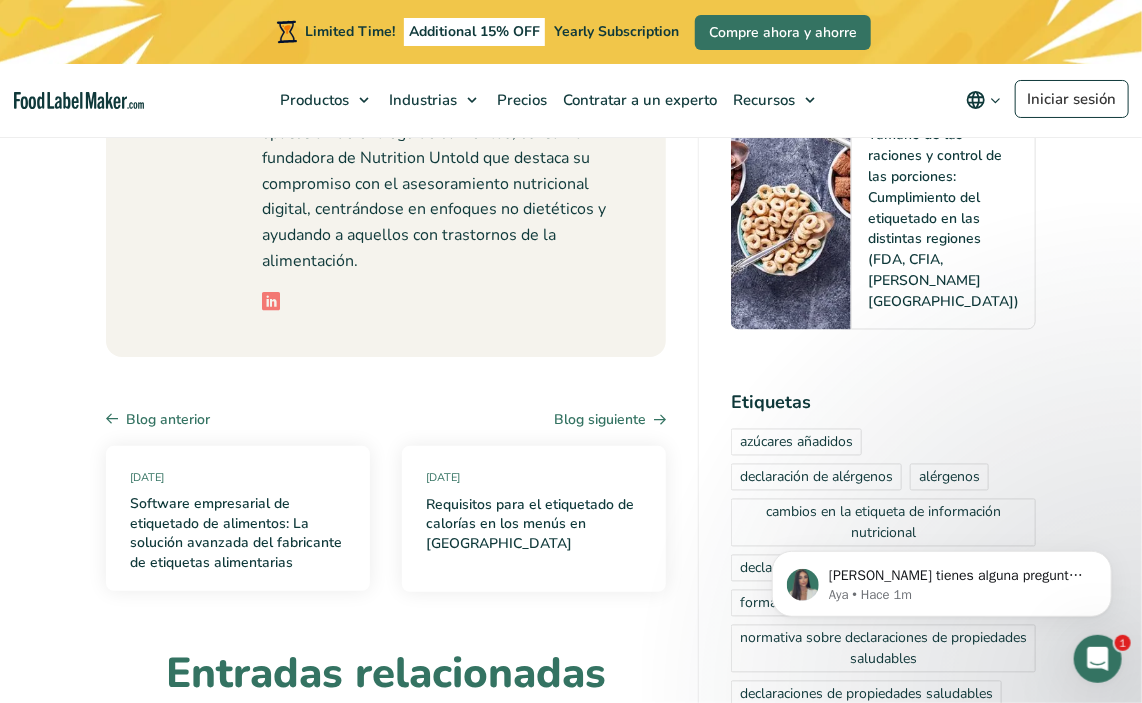 scroll, scrollTop: 21079, scrollLeft: 0, axis: vertical 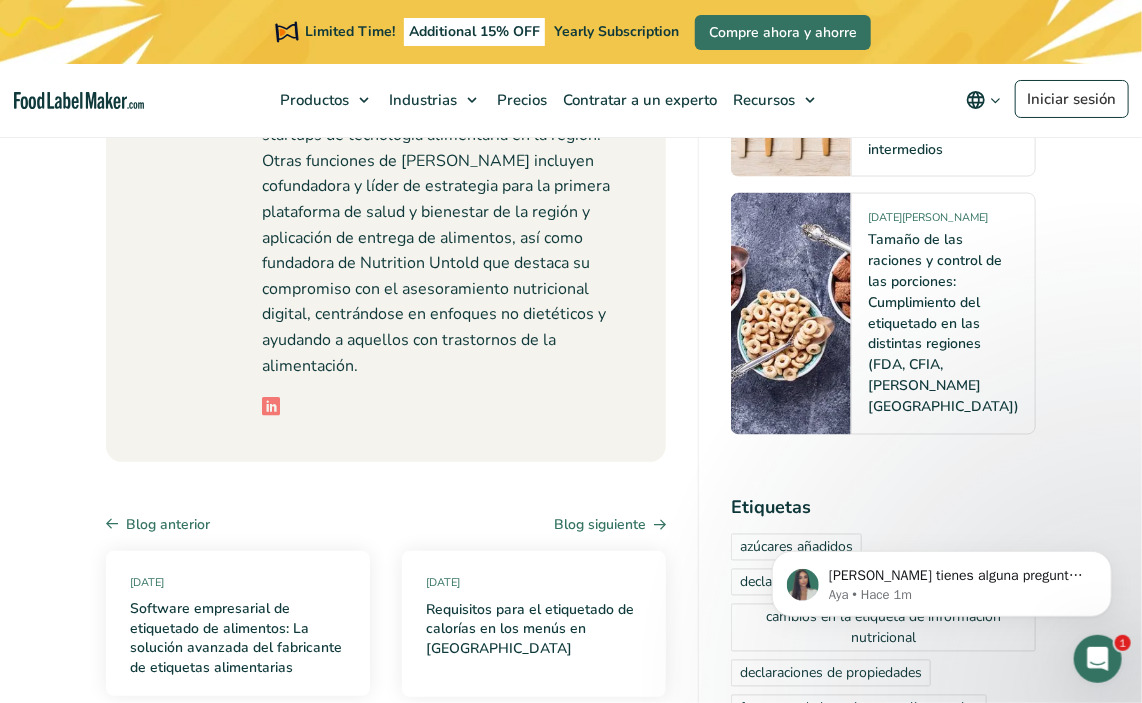 click on "Crear una etiqueta gratuita" at bounding box center [569, 1753] 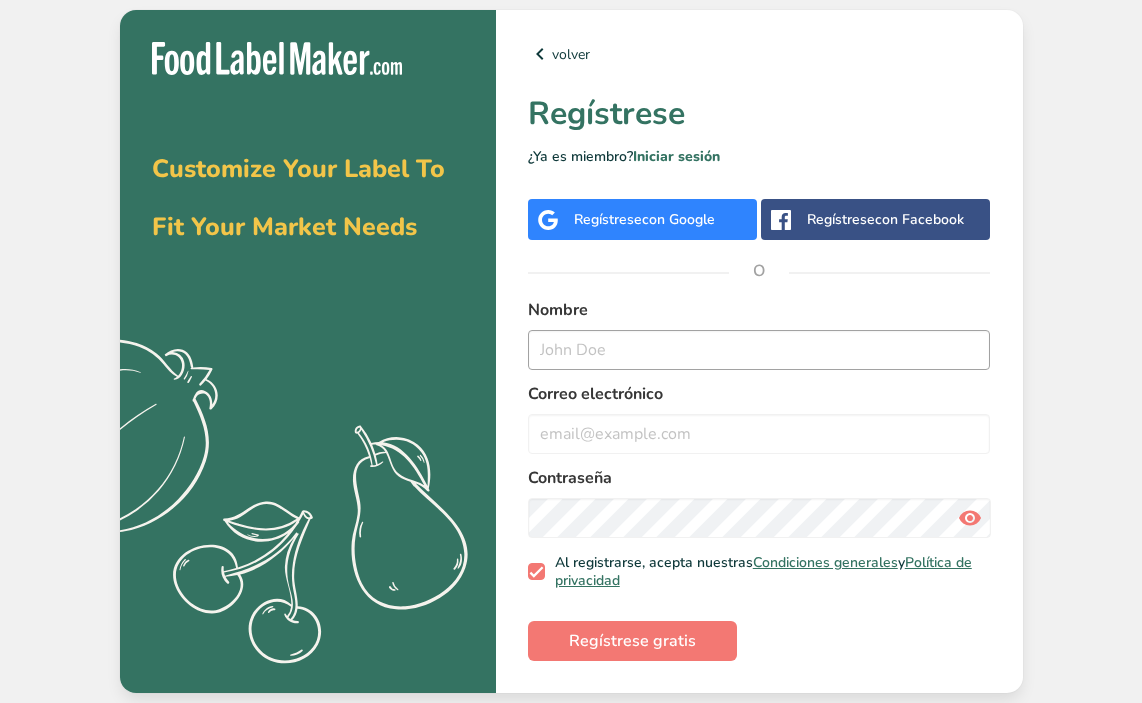scroll, scrollTop: 0, scrollLeft: 0, axis: both 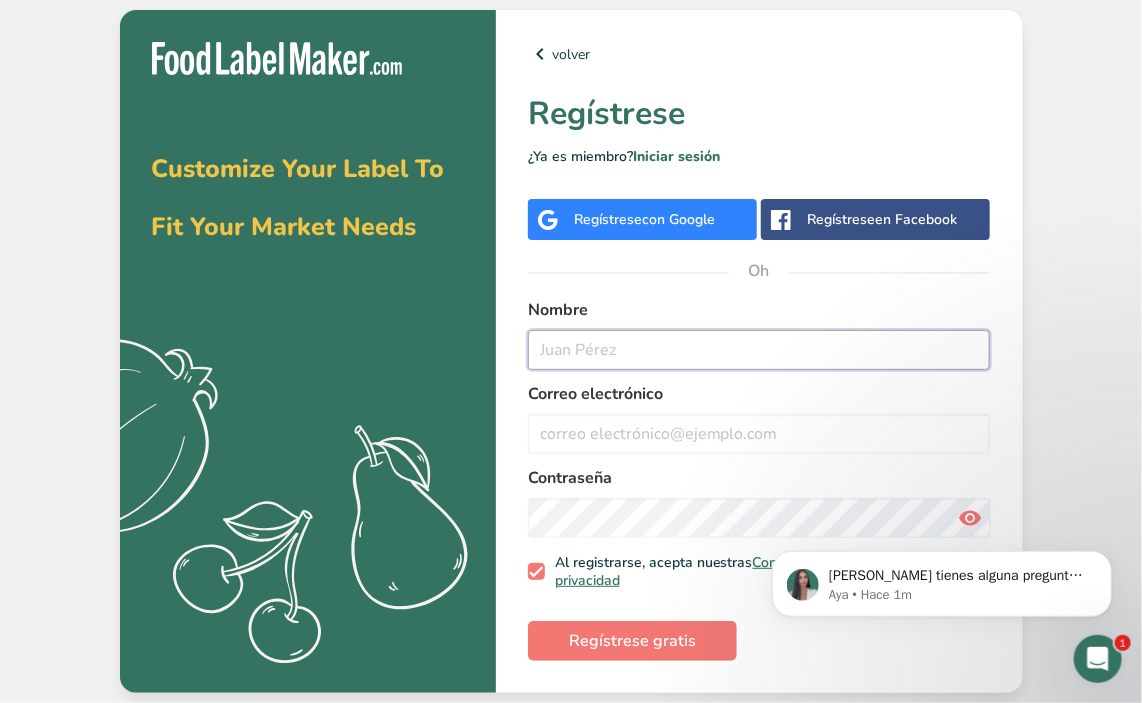 click at bounding box center (759, 350) 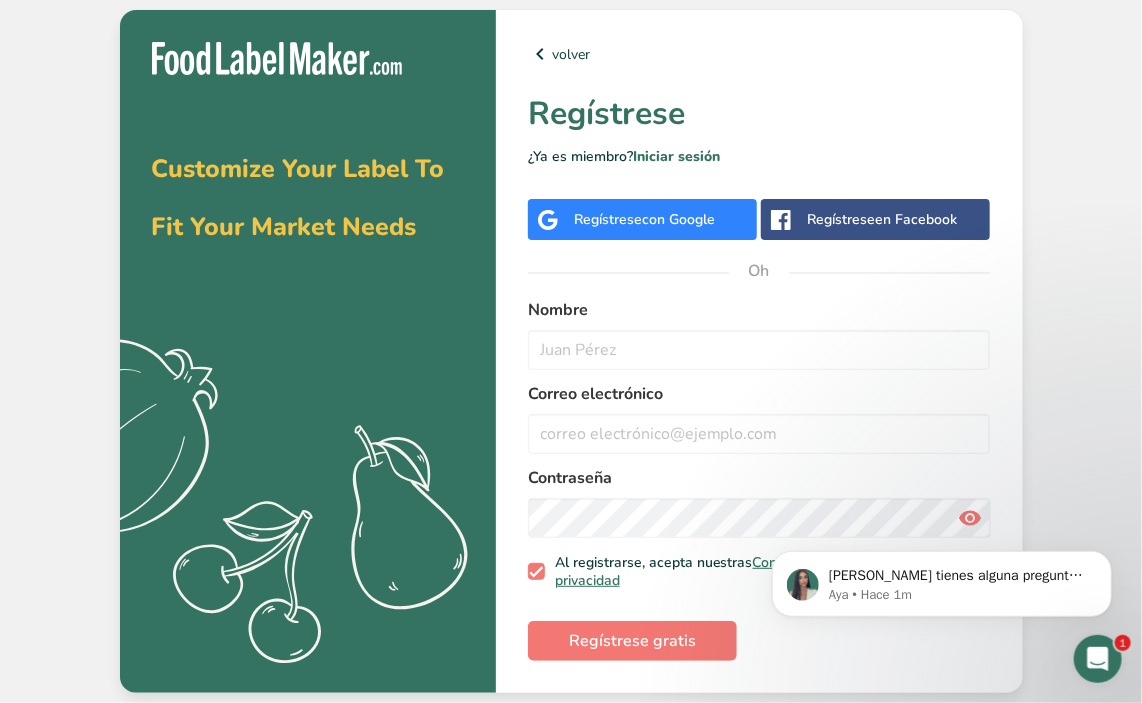 click on "Regístrese  con Google" at bounding box center [642, 219] 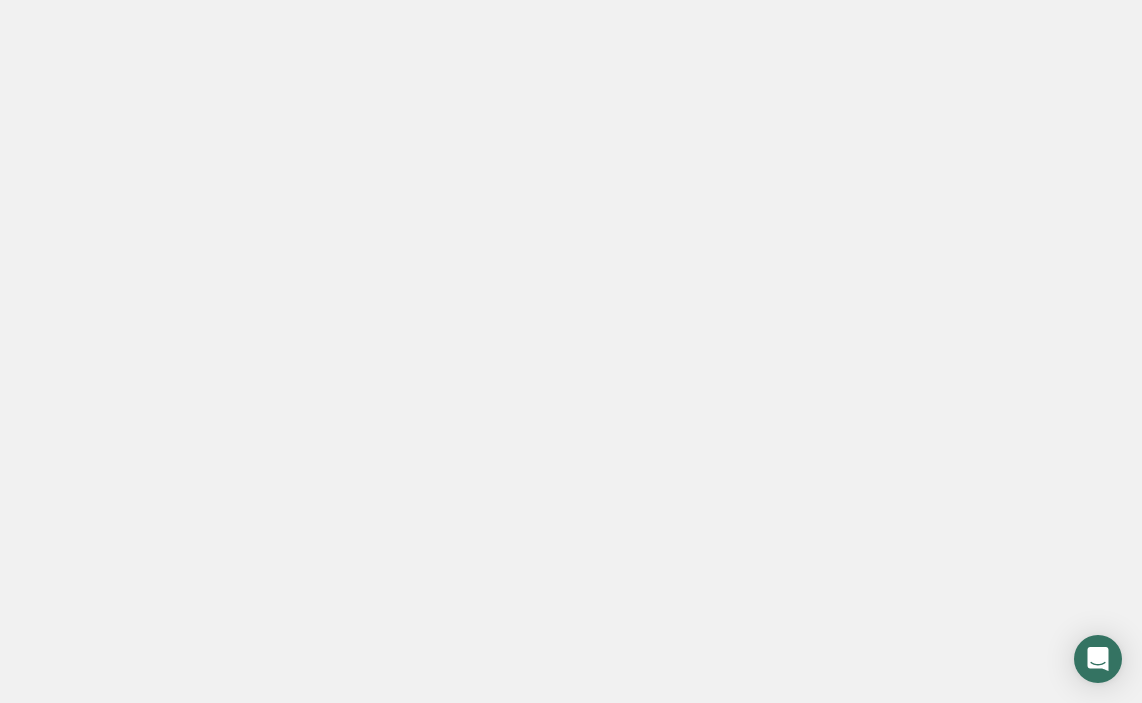 scroll, scrollTop: 0, scrollLeft: 0, axis: both 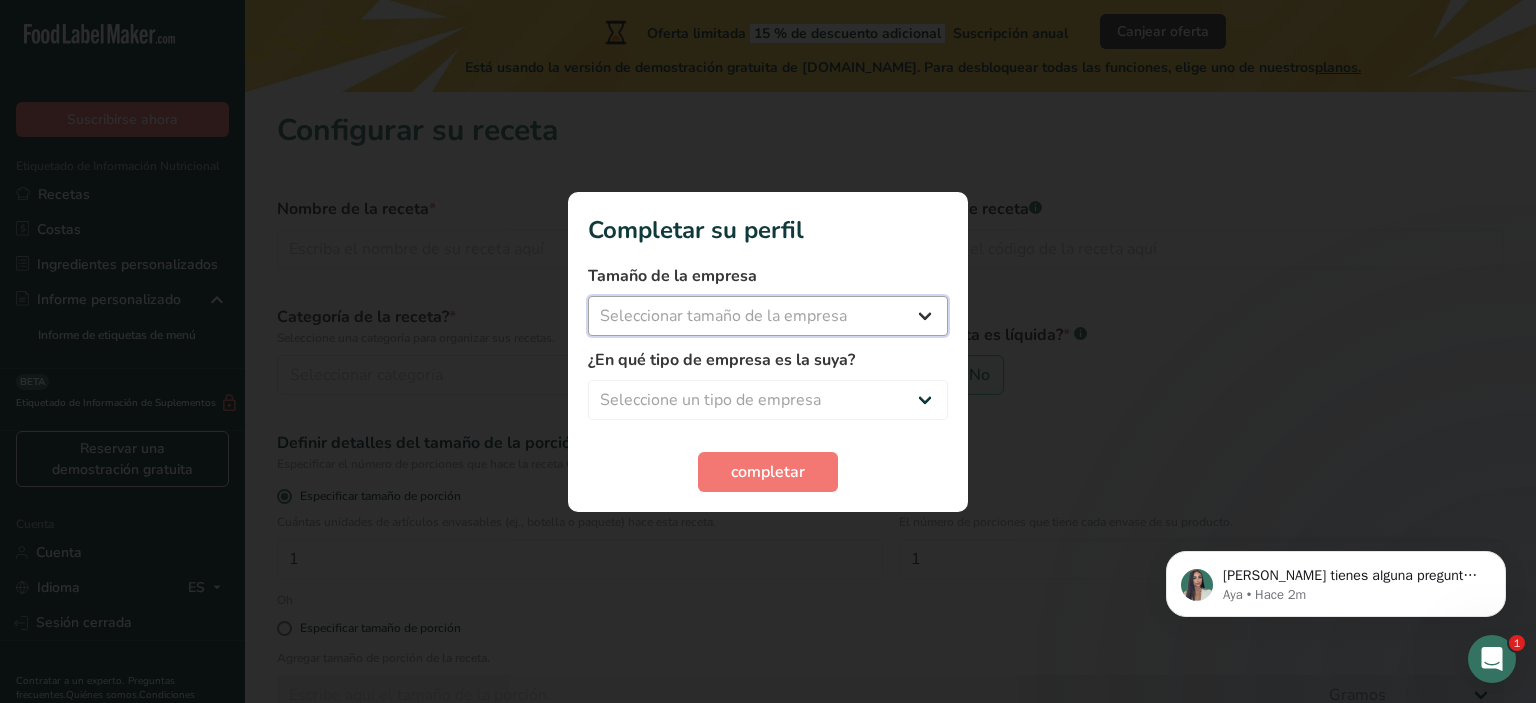 click on "Seleccionar tamaño de la empresa
Menos de 10 empleados
De 10 a 50 empleados
De 51 a 500 empleados
Más de 500 empleados" at bounding box center [768, 316] 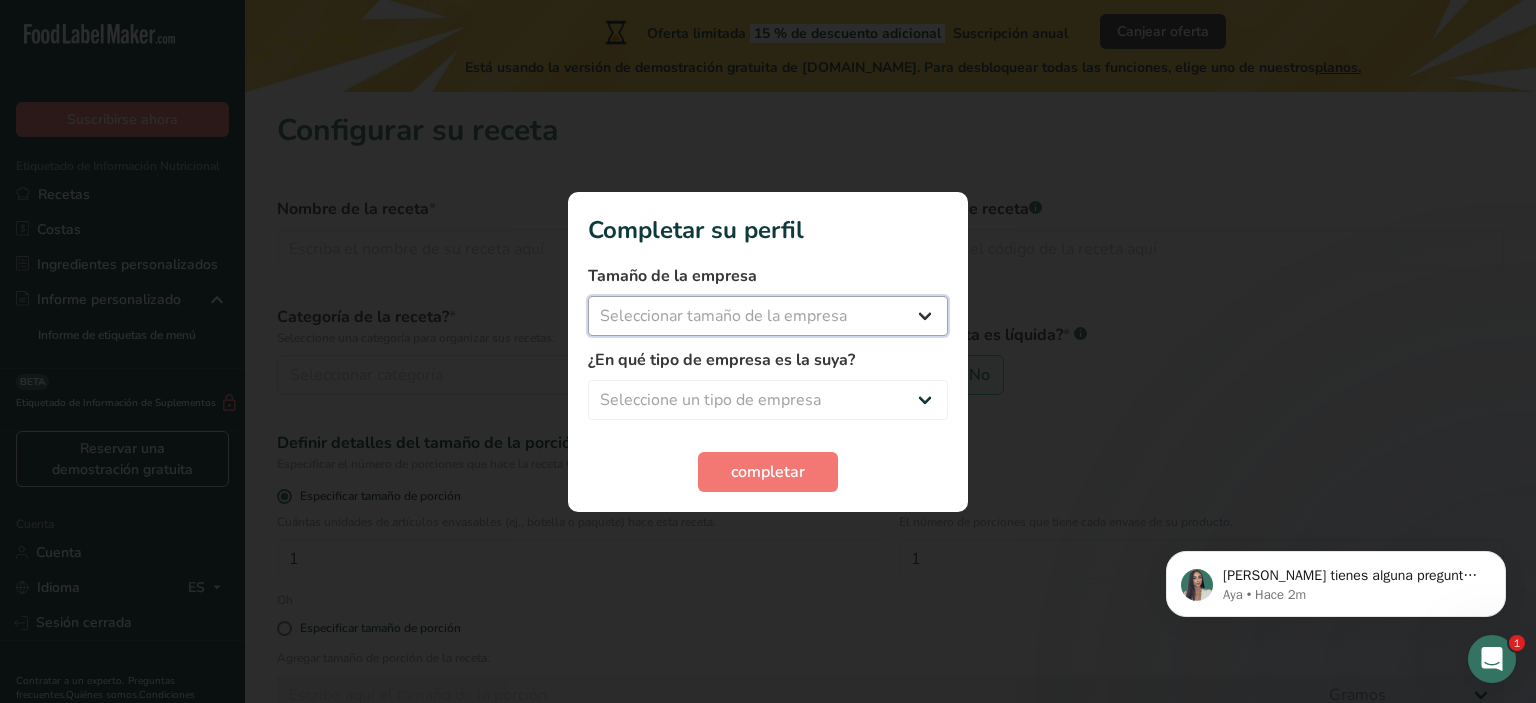 select on "1" 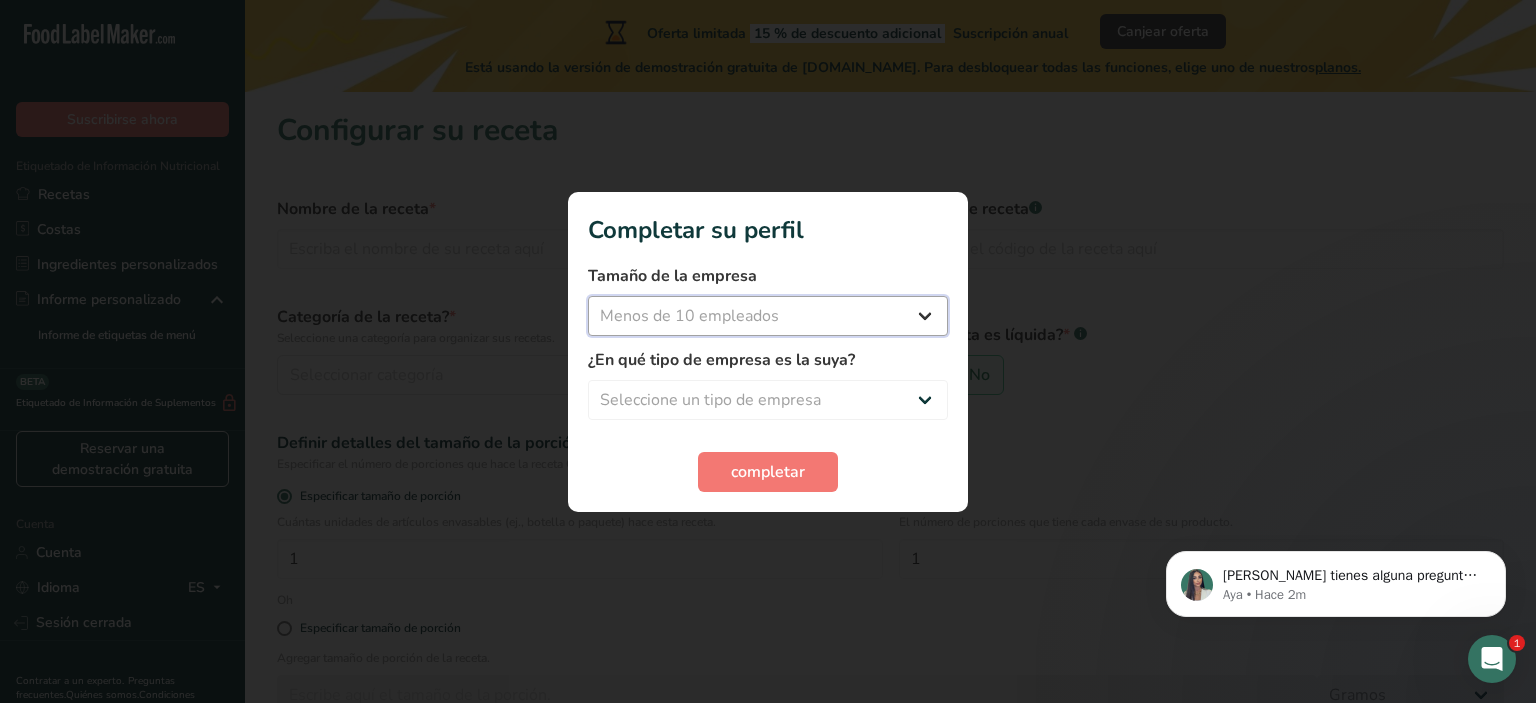 click on "Seleccionar tamaño de la empresa
Menos de 10 empleados
De 10 a 50 empleados
De 51 a 500 empleados
Más de 500 empleados" at bounding box center [768, 316] 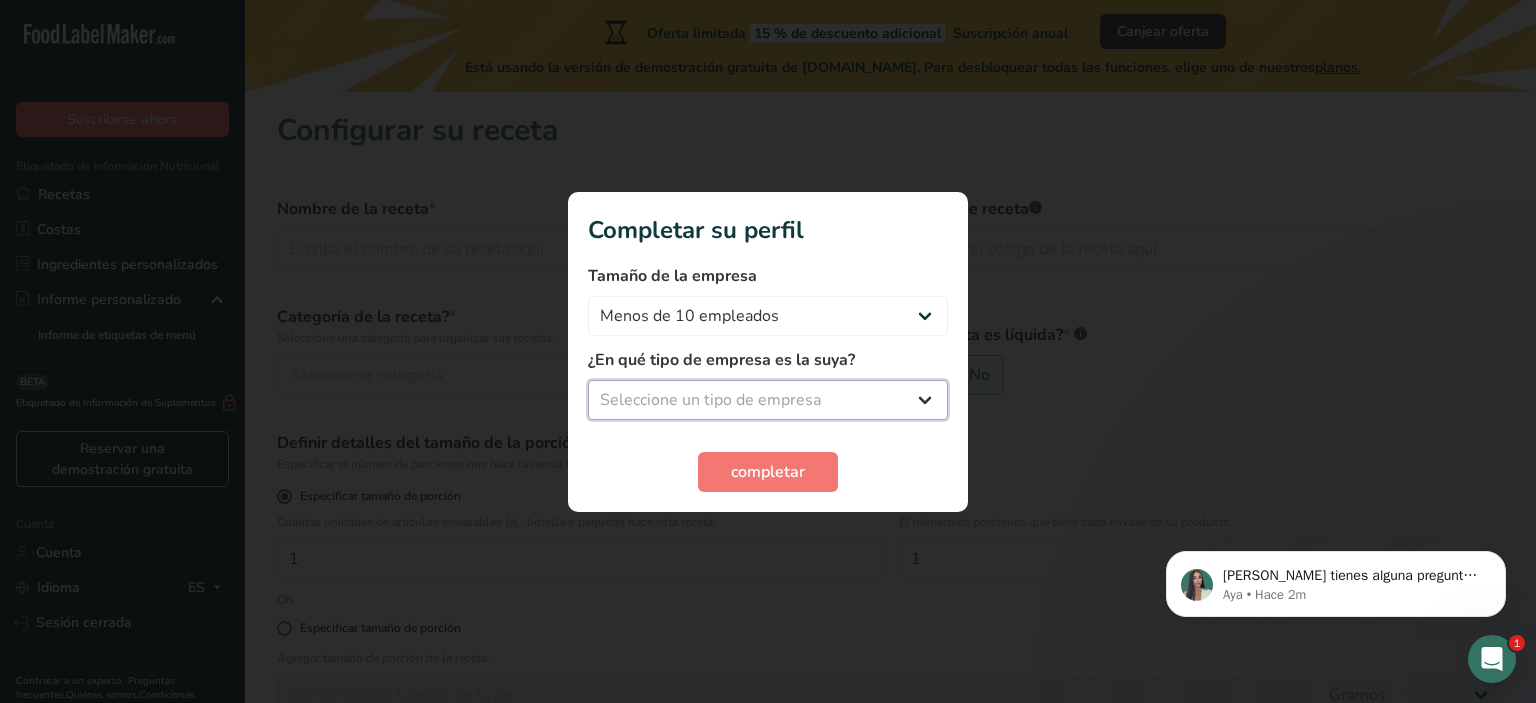 click on "Seleccione un tipo de empresa
Fabricante de alimentos envasados
Restaurante y cafetería
Panadería
Empresa de comidas preparadas y cáterin
Nutricionista
Bloguero gastronómico
Entrenador personal
Otro" at bounding box center [768, 400] 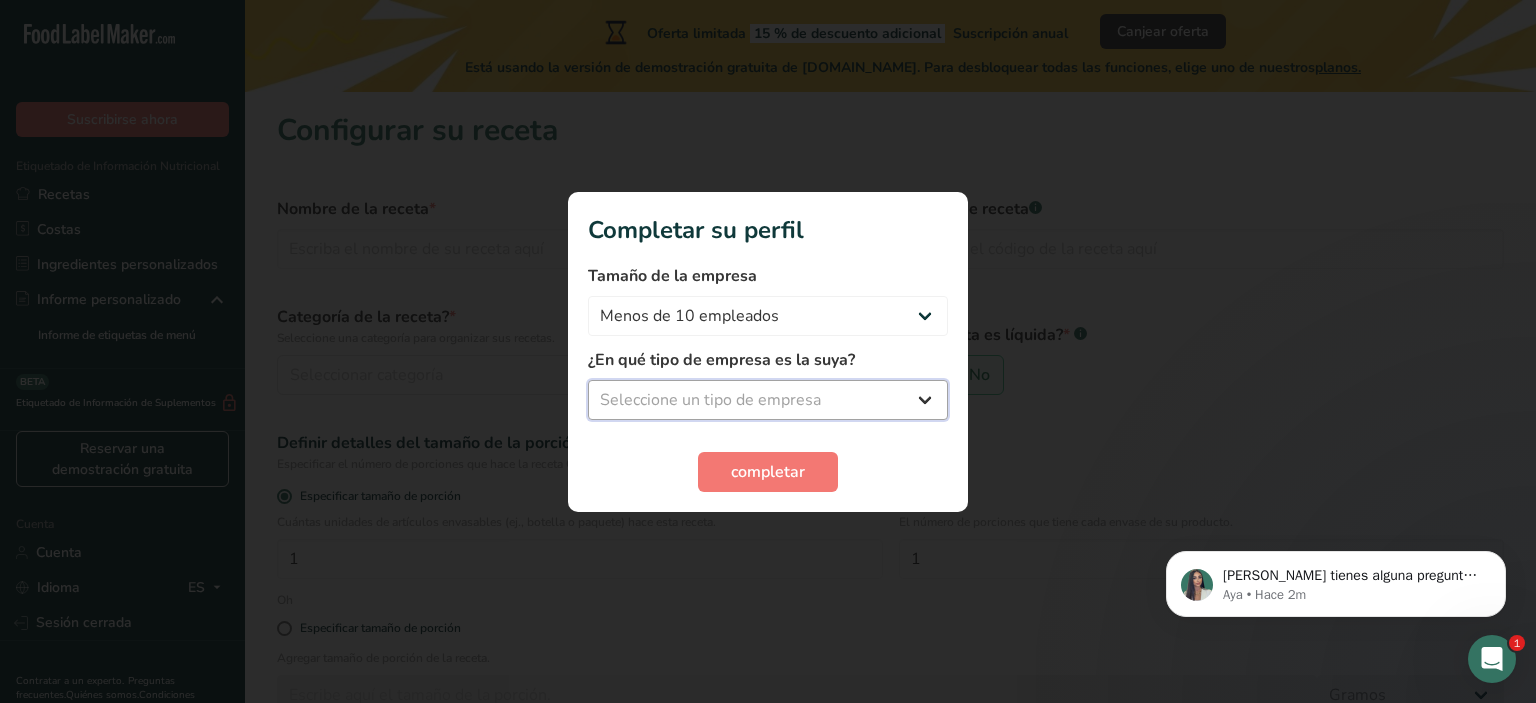 select on "1" 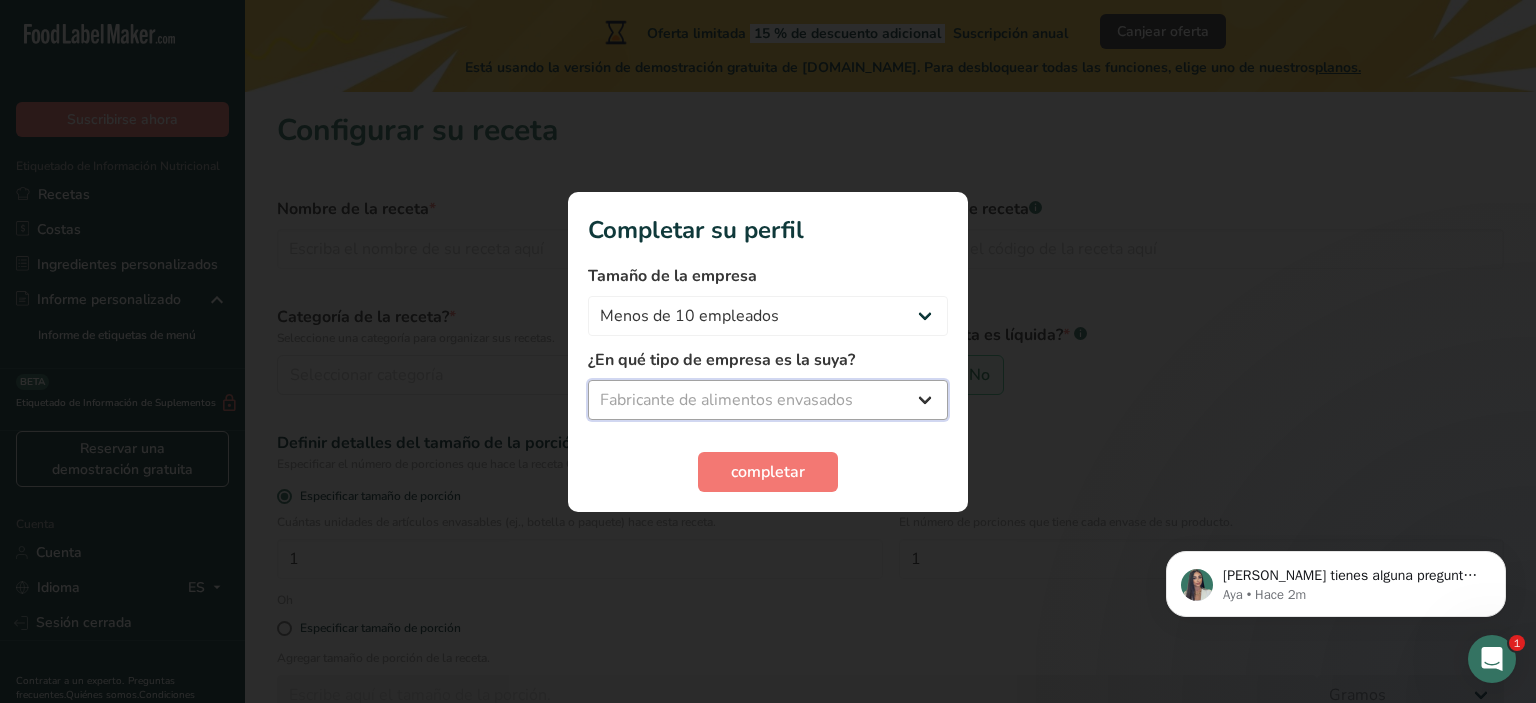 click on "Seleccione un tipo de empresa
Fabricante de alimentos envasados
Restaurante y cafetería
Panadería
Empresa de comidas preparadas y cáterin
Nutricionista
Bloguero gastronómico
Entrenador personal
Otro" at bounding box center [768, 400] 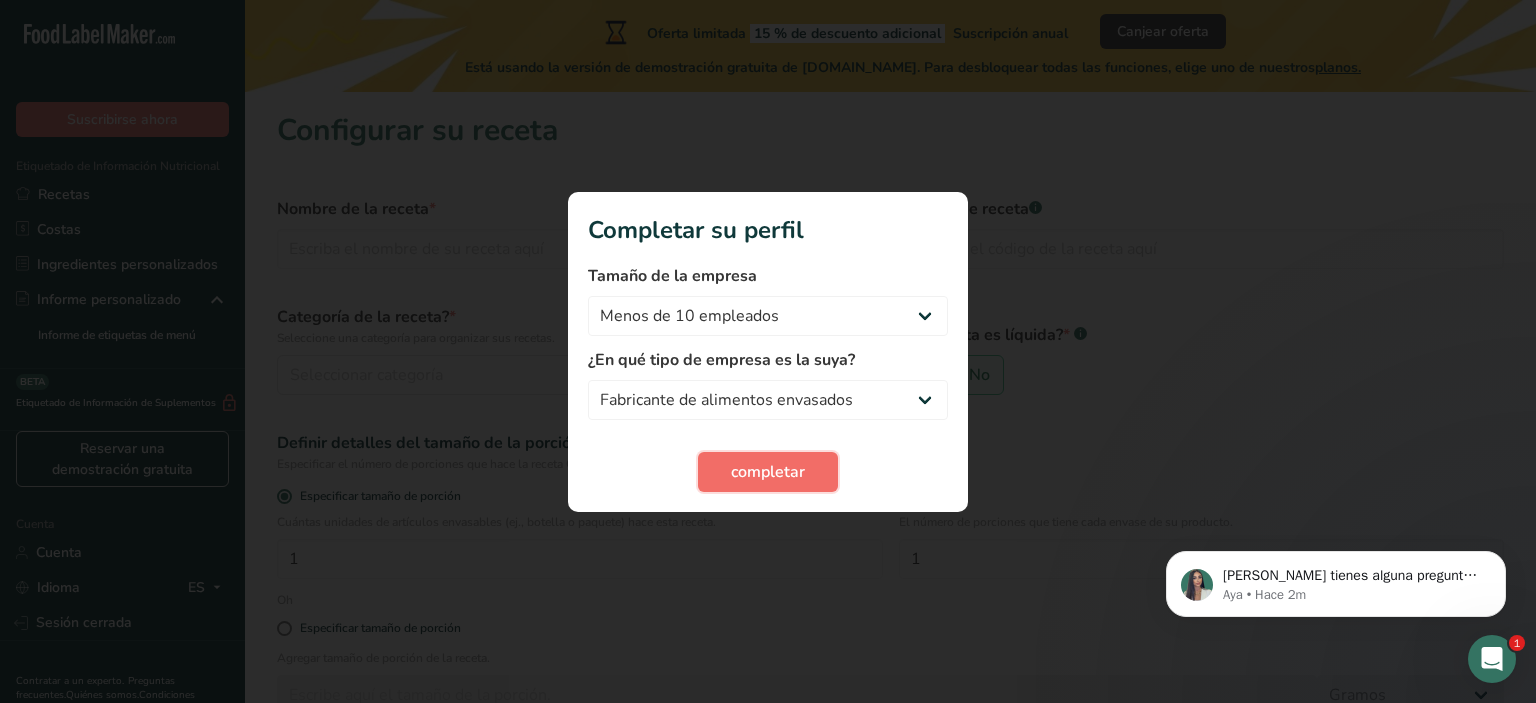 click on "completar" at bounding box center (768, 472) 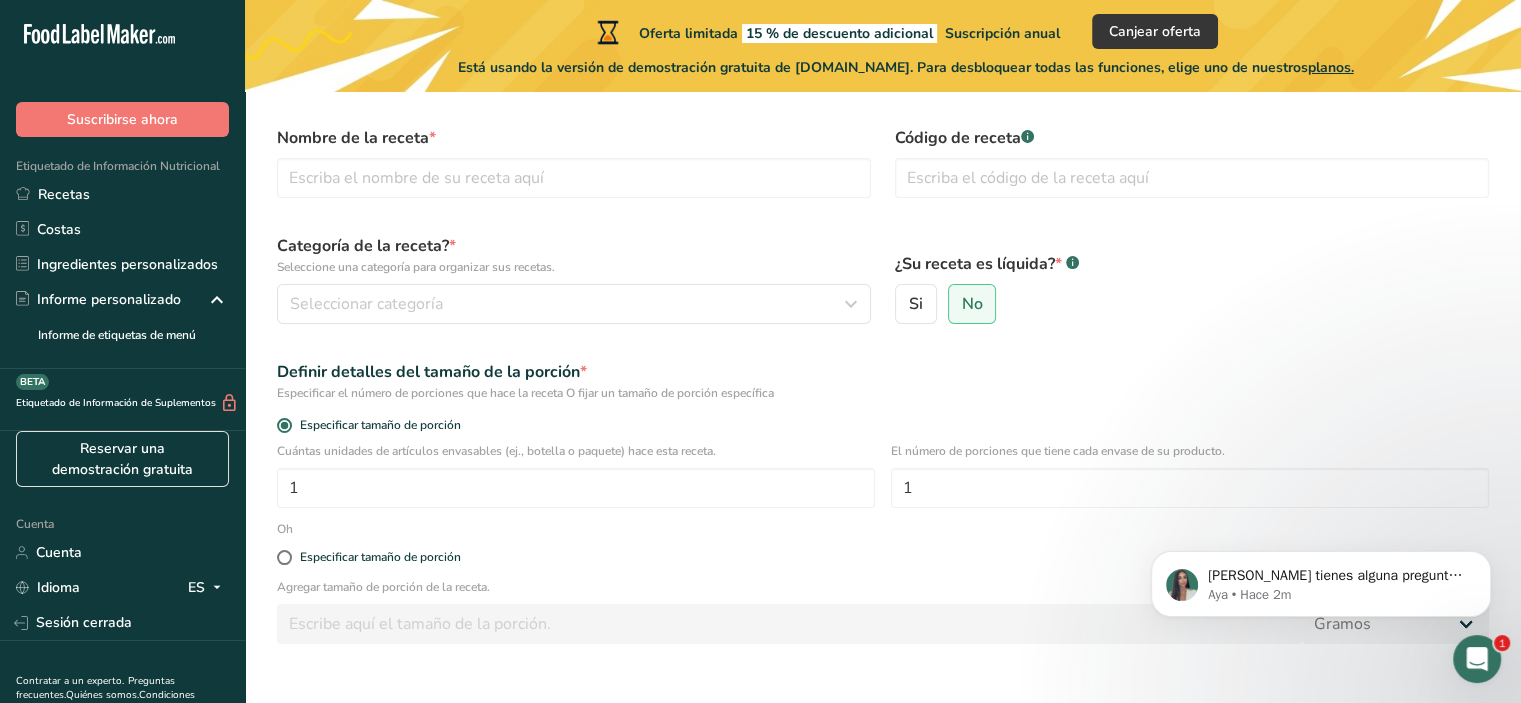 scroll, scrollTop: 0, scrollLeft: 0, axis: both 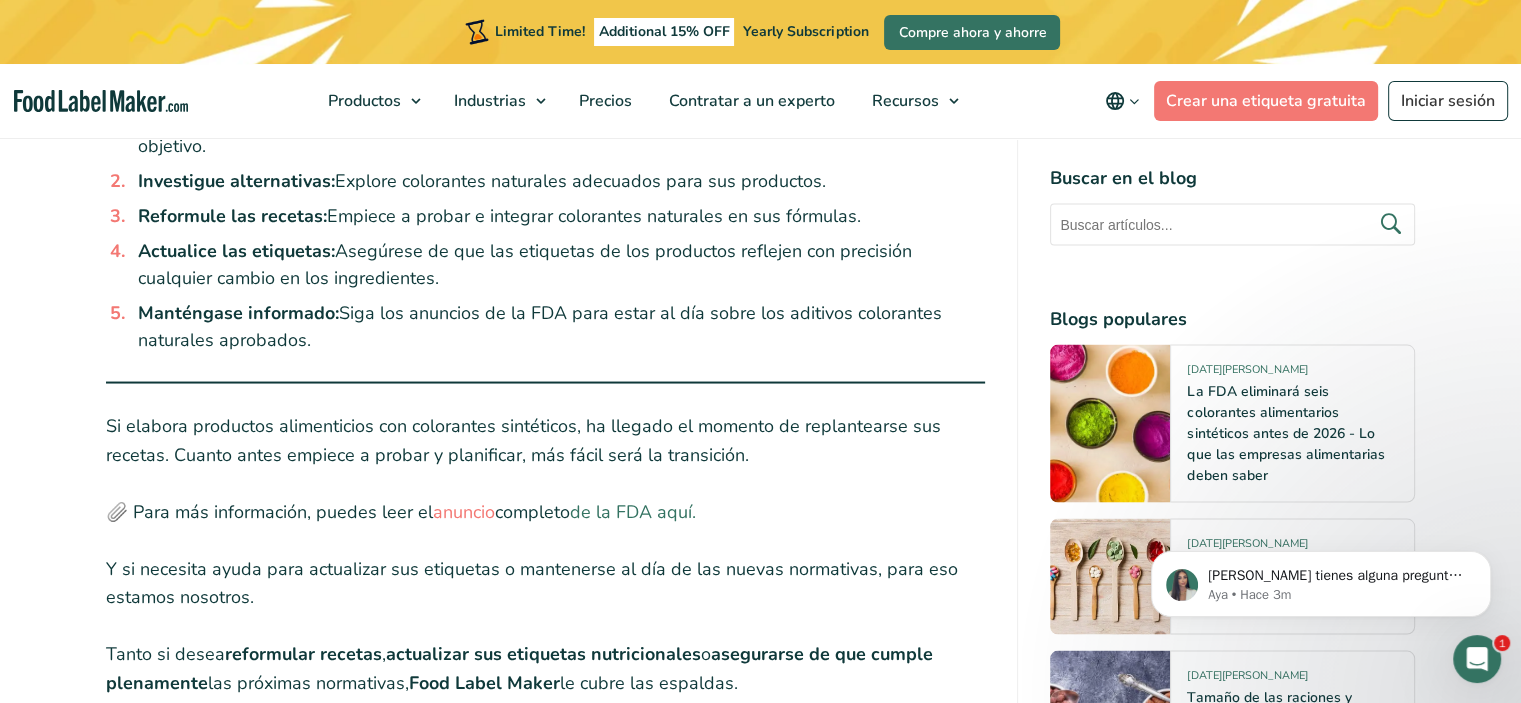 click on "de la FDA aquí." at bounding box center (633, 511) 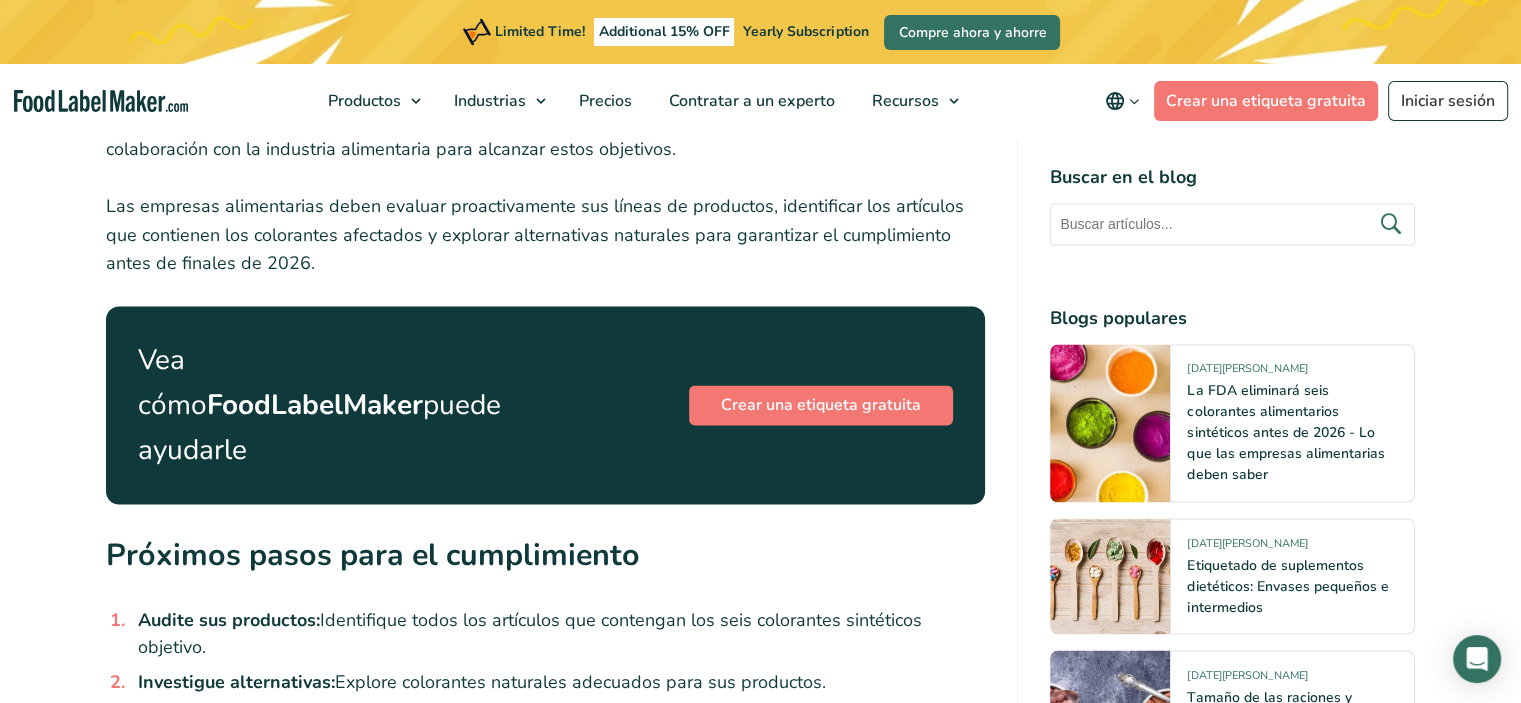 scroll, scrollTop: 3100, scrollLeft: 0, axis: vertical 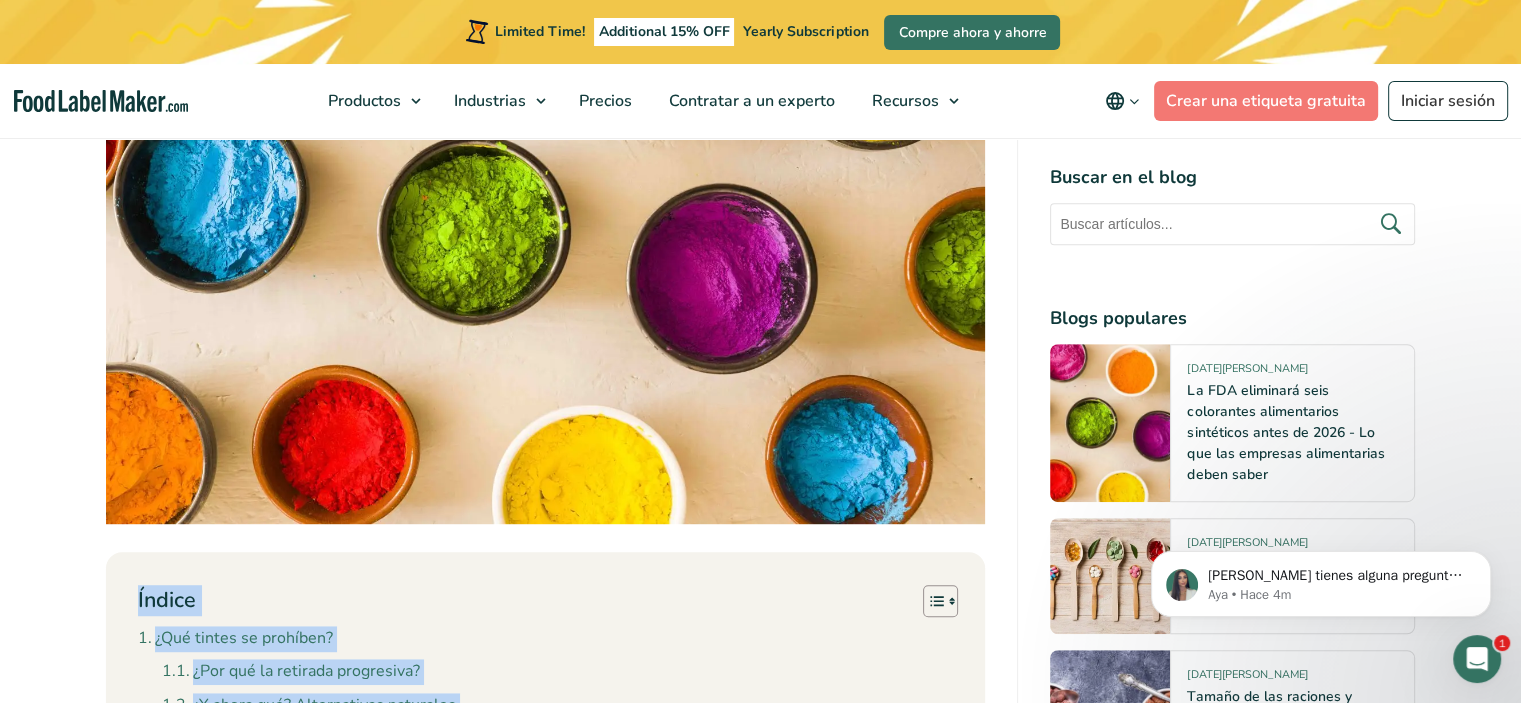 drag, startPoint x: 740, startPoint y: 521, endPoint x: 93, endPoint y: 599, distance: 651.68475 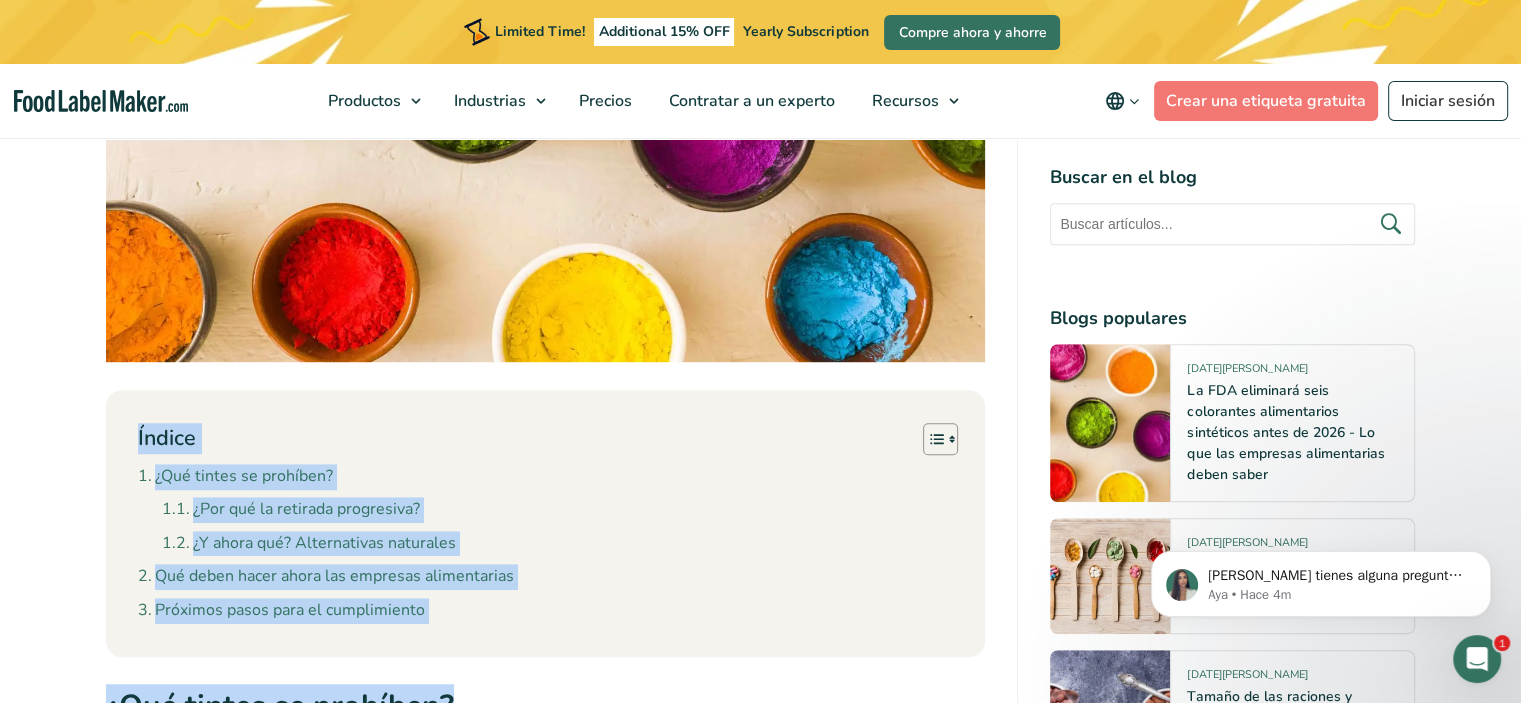scroll, scrollTop: 1500, scrollLeft: 0, axis: vertical 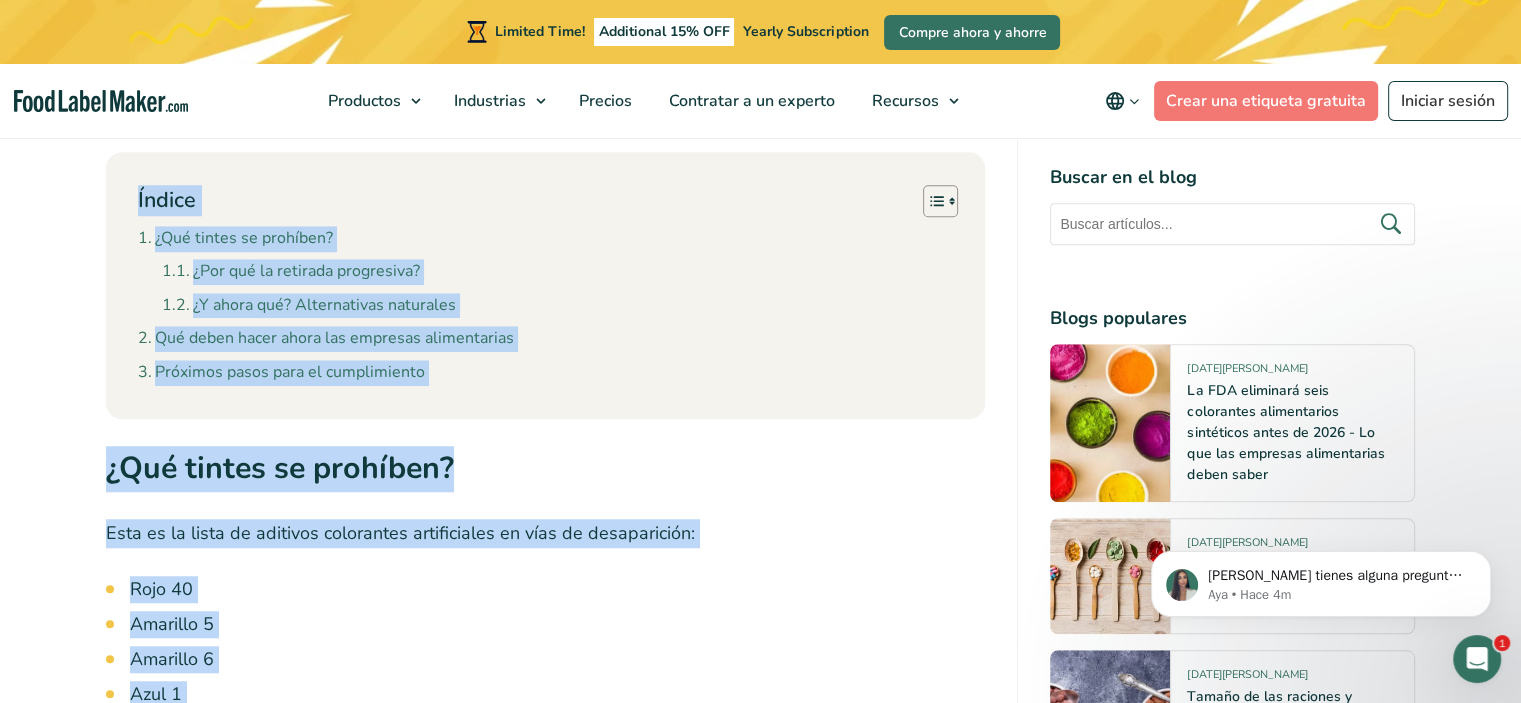 copy on "Índice
Toggle
¿Qué tintes se prohíben? ¿Por qué la retirada progresiva? ¿Y ahora qué? Alternativas naturales Qué deben hacer ahora las empresas alimentarias Próximos pasos para el cumplimiento
¿Qué tintes se prohíben?
Esta es la lista de aditivos colorantes artificiales en vías de desaparición:
Rojo 40
Amarillo 5
Amarillo 6
Azul 1
Azul 2
Verde 3
La FDA también tiene previsto retirar la autorización para el rojo cítrico nº 2 y el naranja B, que se utilizan con menos frecuencia pero siguen en el radar.
Estos colorantes sintéticos son habituales en todo tipo de productos, desde refrescos y cereales hasta aperitivos y salsas, por lo que no se trata de un cambio insignificante.
¿Por qué la  retirada progresiva?
La decisión es consecuencia de la creciente presión de los defensores de la salud y de las nuevas investigaciones que sugieren posibles vínculos entre los colorantes sintéticos y los problemas de comportamiento de los niños, como la hiperactividad. Algunos estudios también han..." 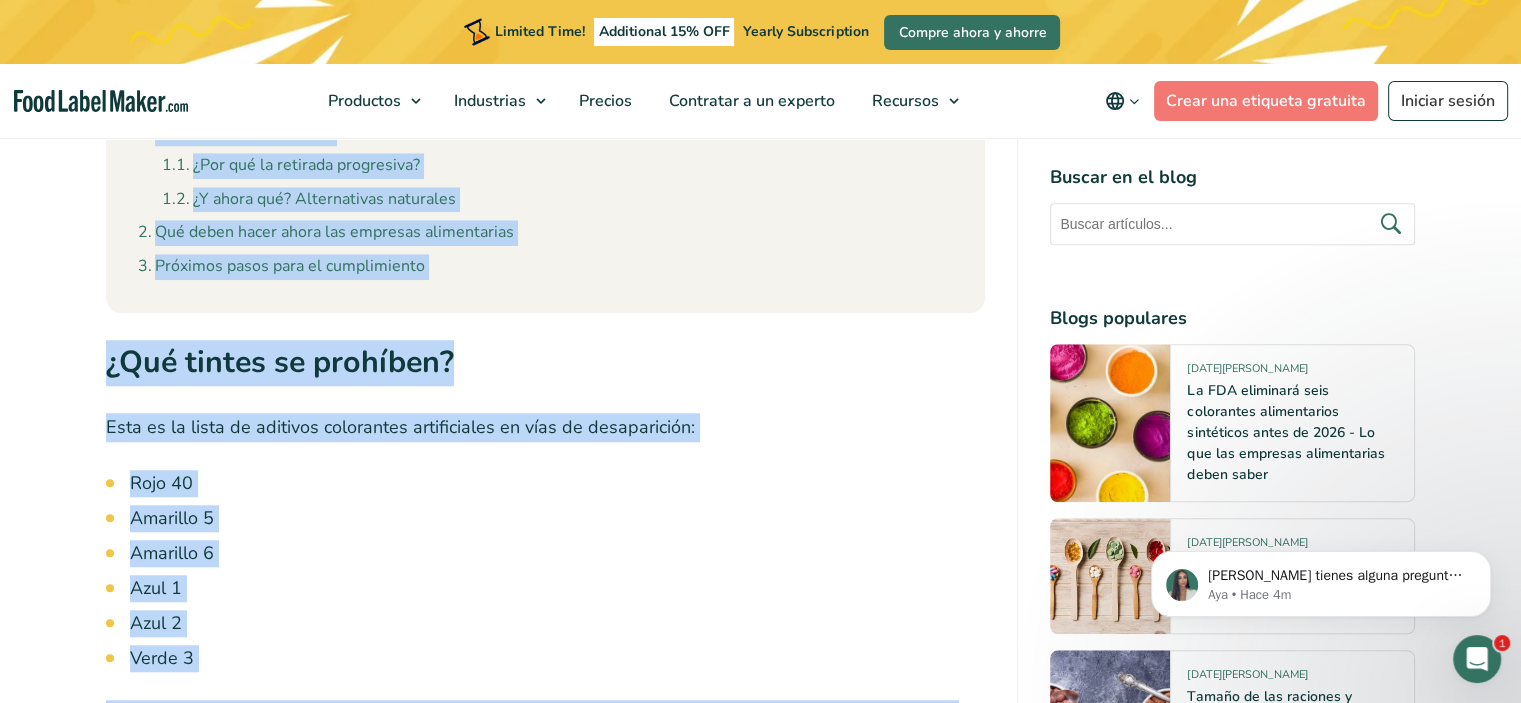 scroll, scrollTop: 1900, scrollLeft: 0, axis: vertical 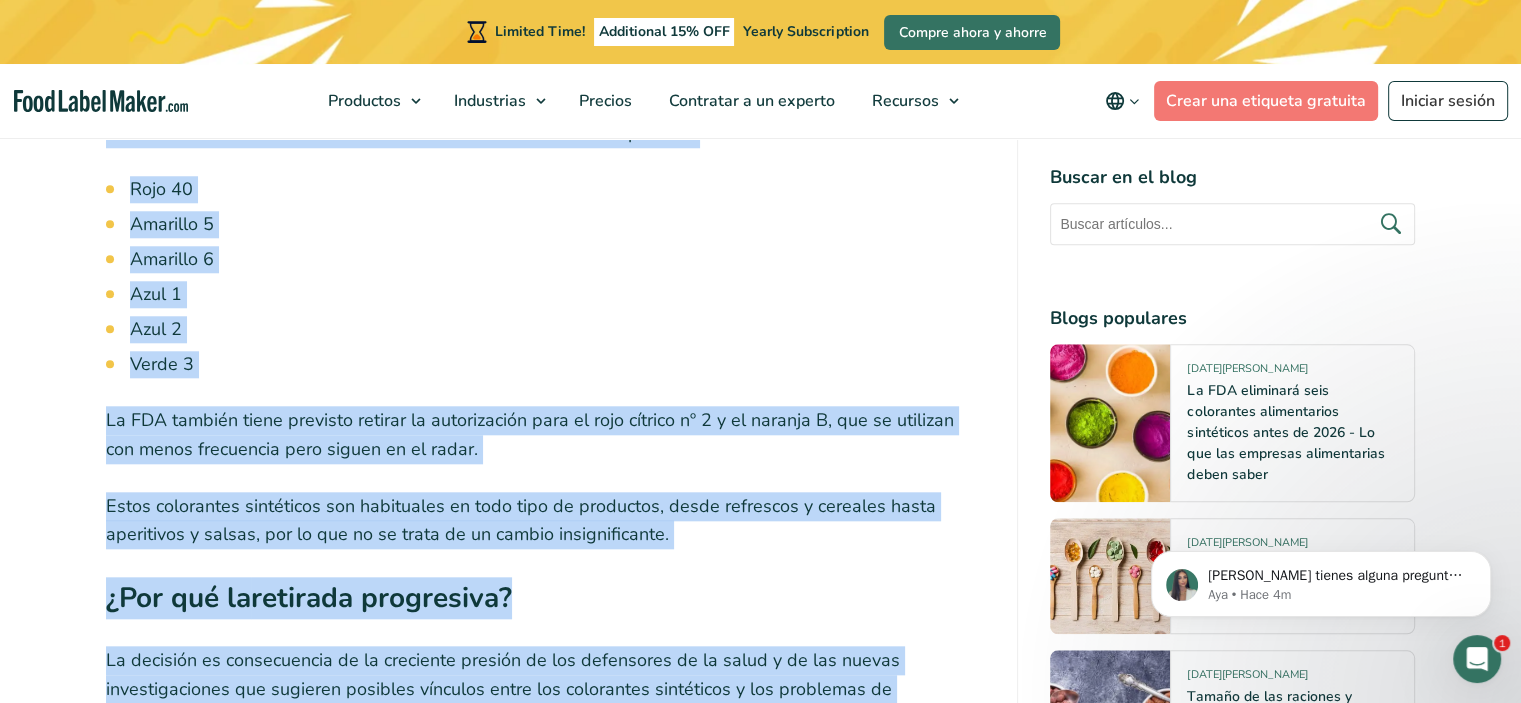 click on "Estos colorantes sintéticos son habituales en todo tipo de productos, desde refrescos y cereales hasta aperitivos y salsas, por lo que no se trata de un cambio insignificante." at bounding box center (546, 521) 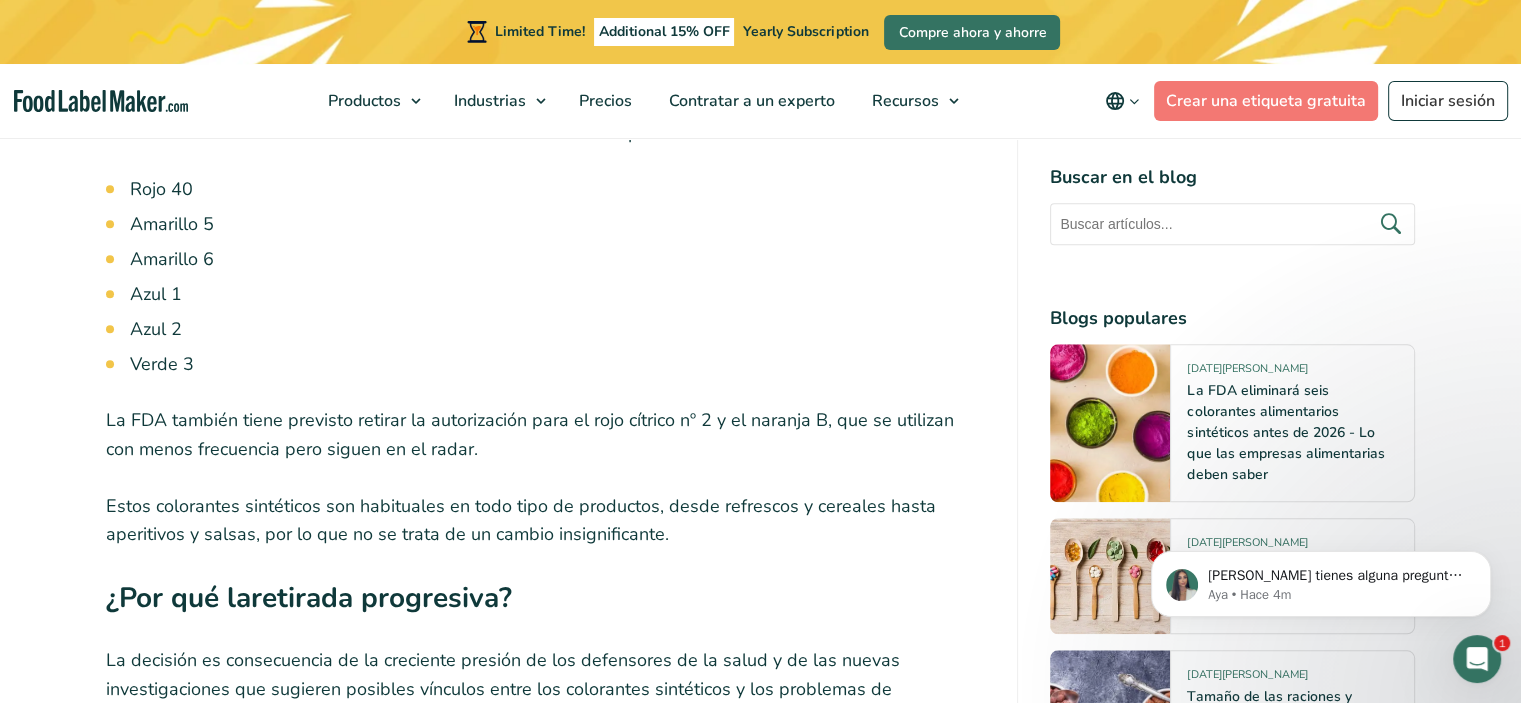 click on "Si tienes alguna pregunta no dudes en consultarnos. ¡Estamos aquí para ayudarte! 😊 Aya • Hace 4m" at bounding box center [1321, 492] 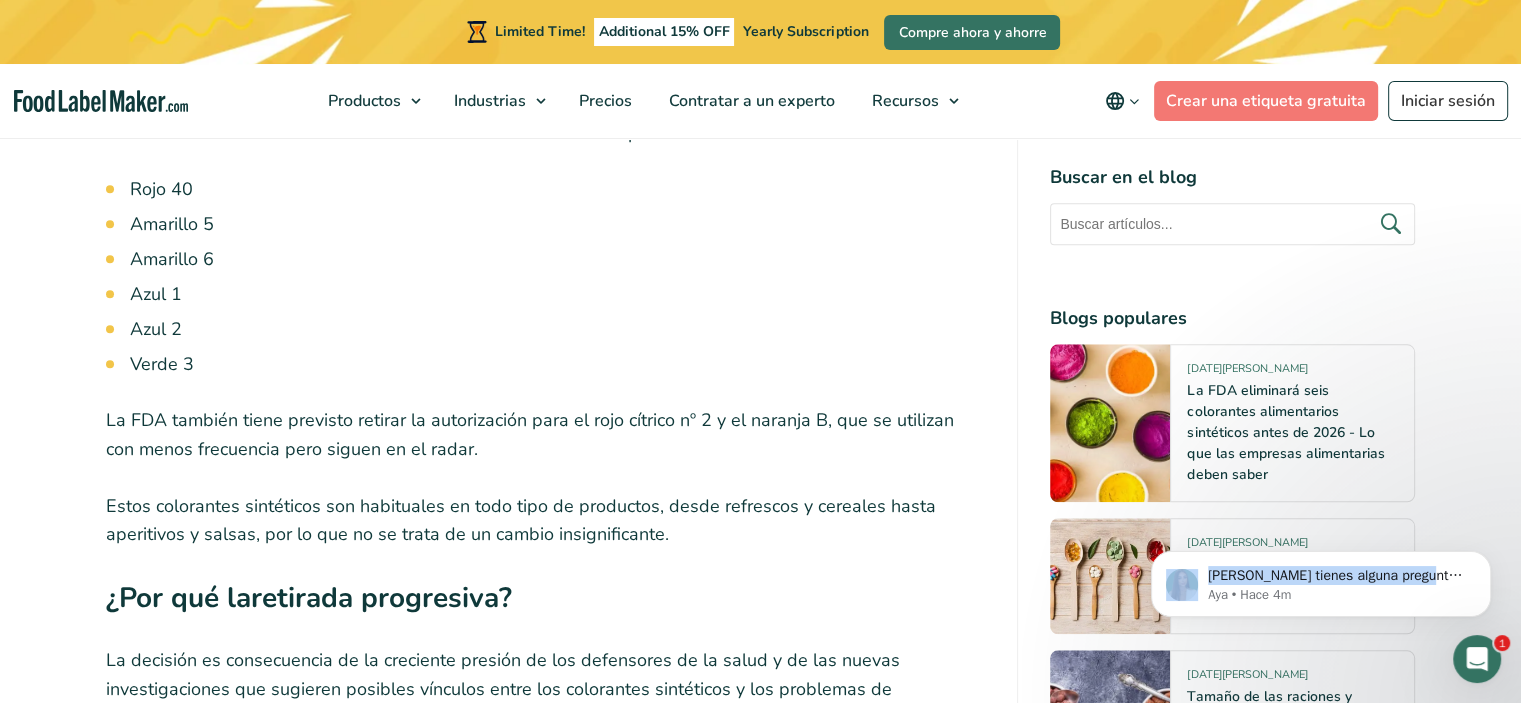 drag, startPoint x: 1417, startPoint y: 660, endPoint x: 1241, endPoint y: 373, distance: 336.66748 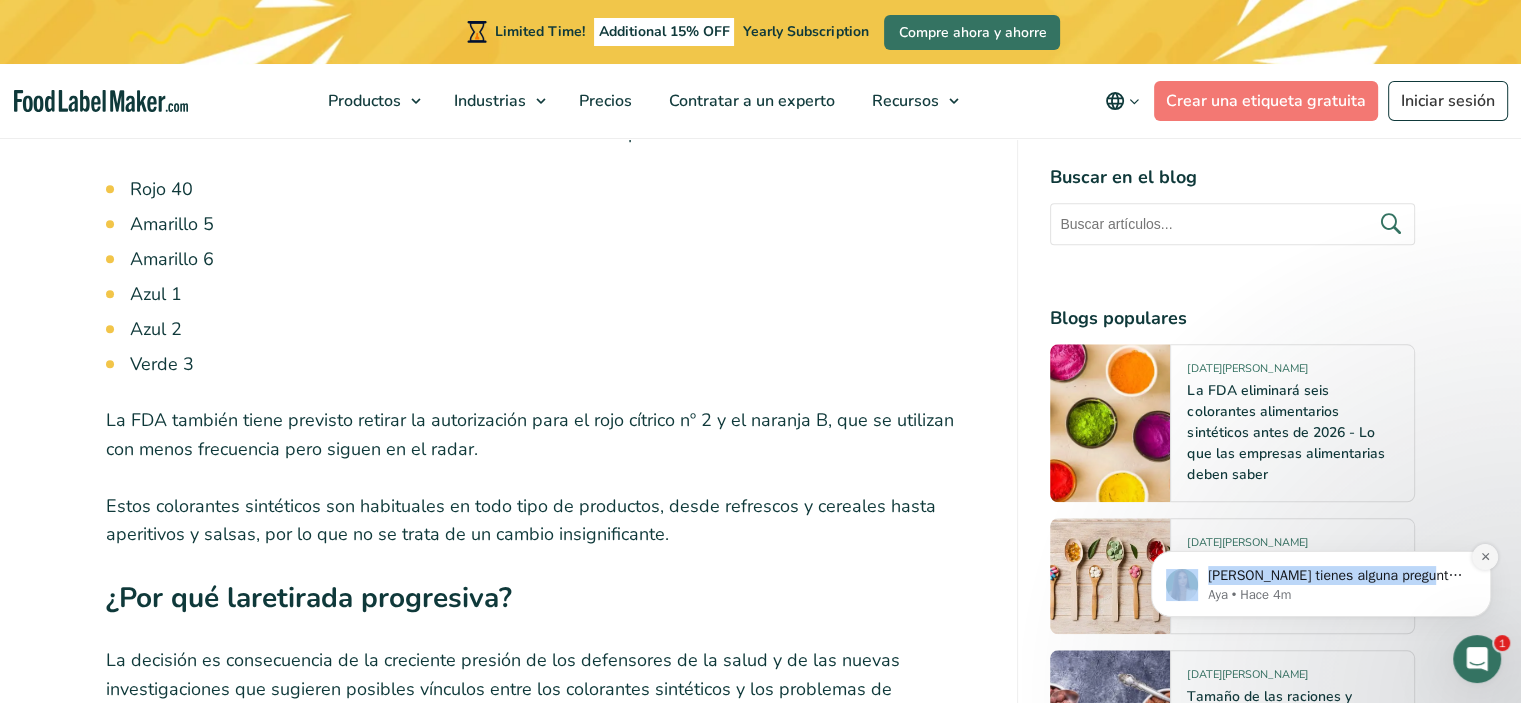 click at bounding box center [1485, 557] 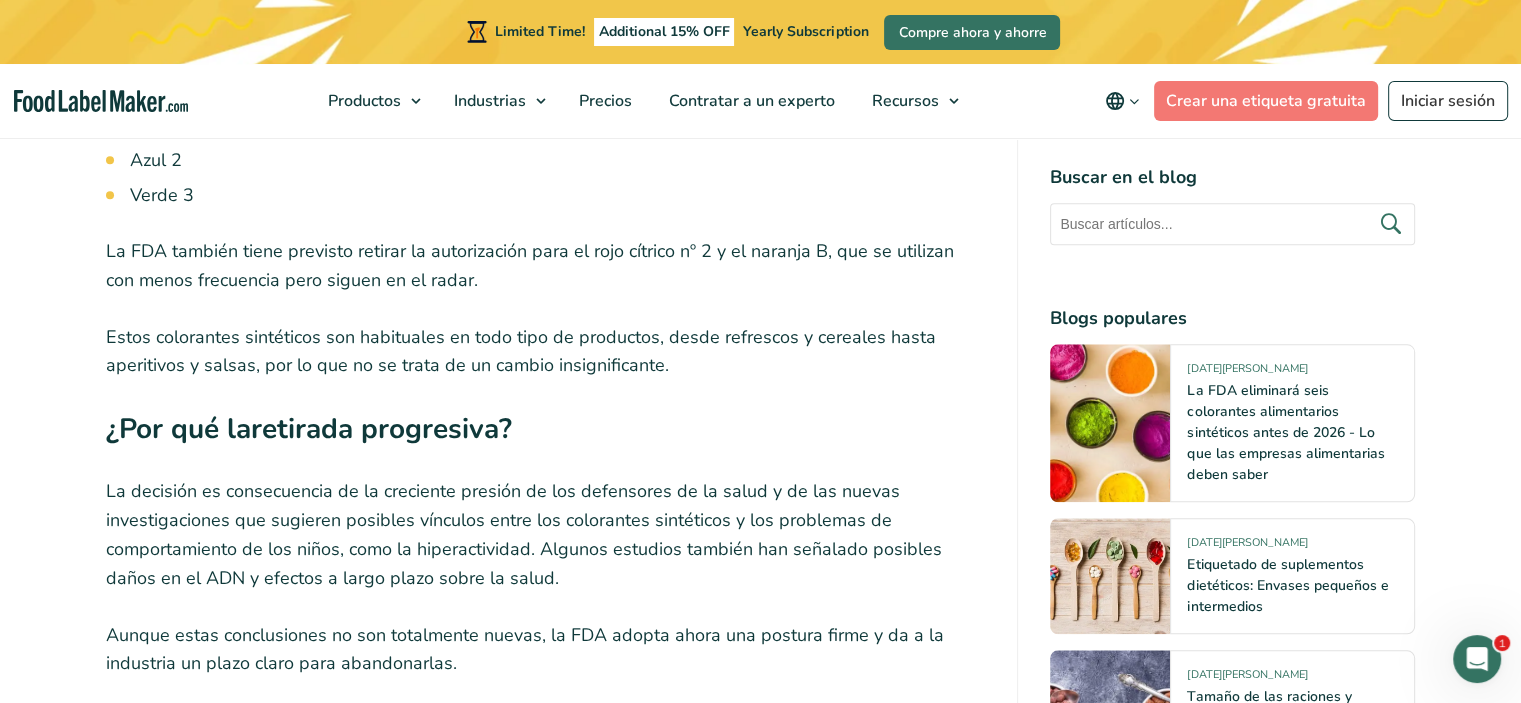scroll, scrollTop: 2100, scrollLeft: 0, axis: vertical 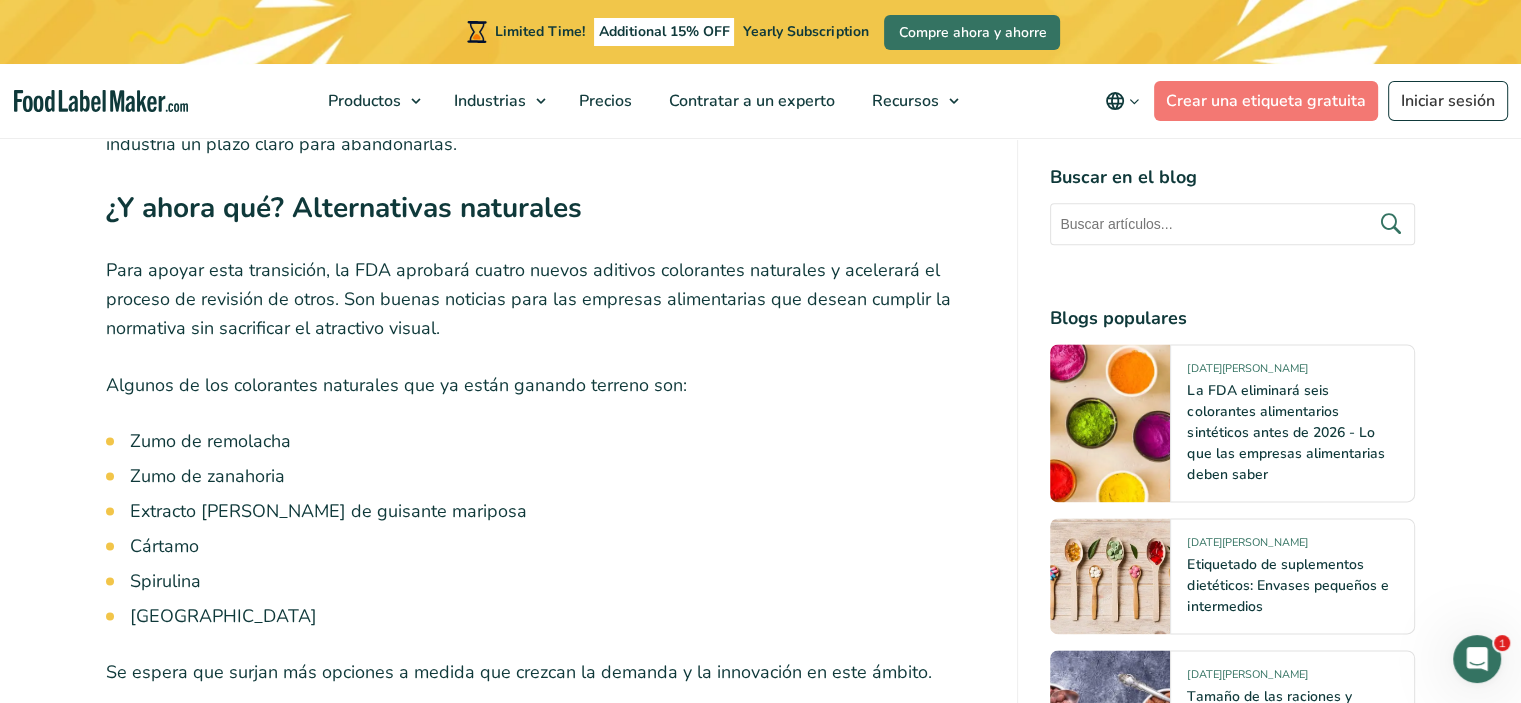 drag, startPoint x: 1483, startPoint y: 367, endPoint x: 1461, endPoint y: 408, distance: 46.52956 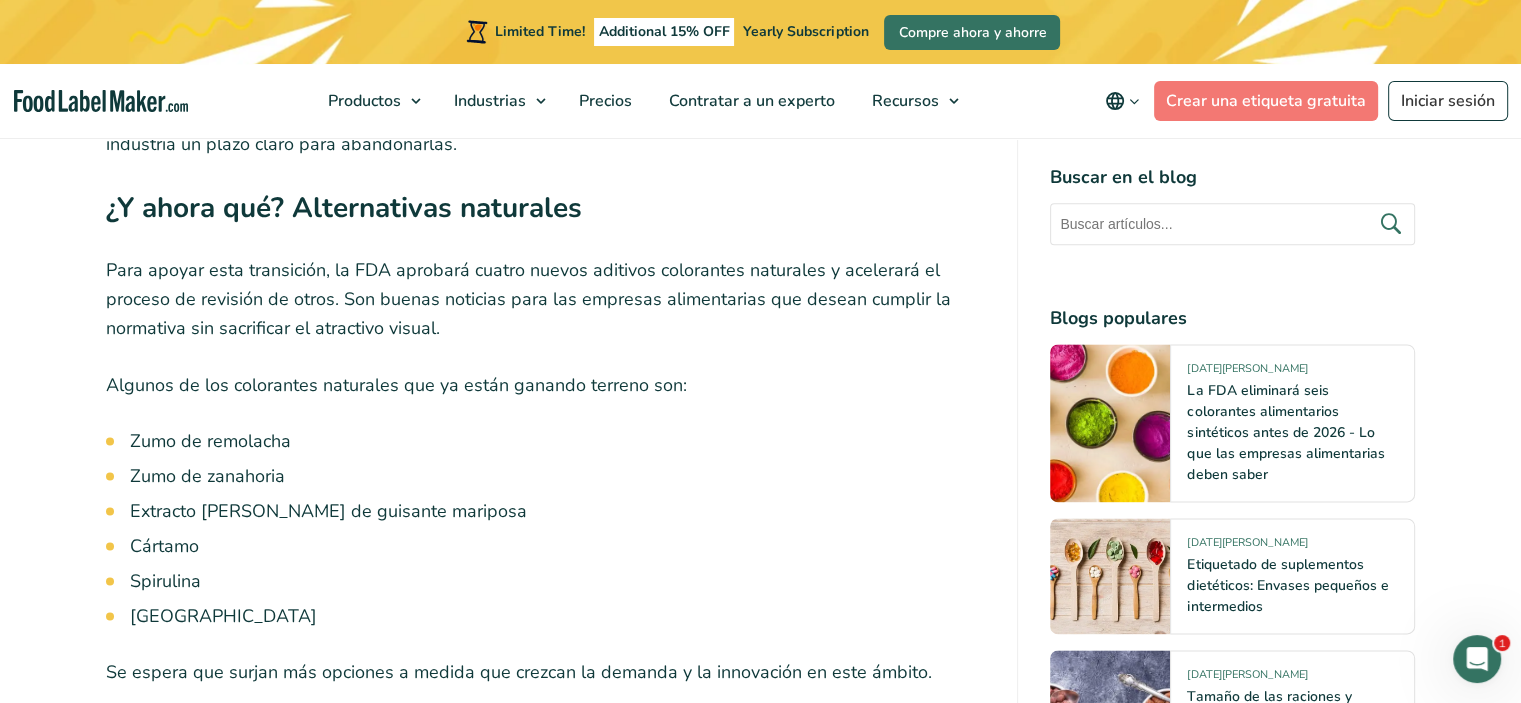 drag, startPoint x: 1435, startPoint y: 386, endPoint x: 1439, endPoint y: 438, distance: 52.153618 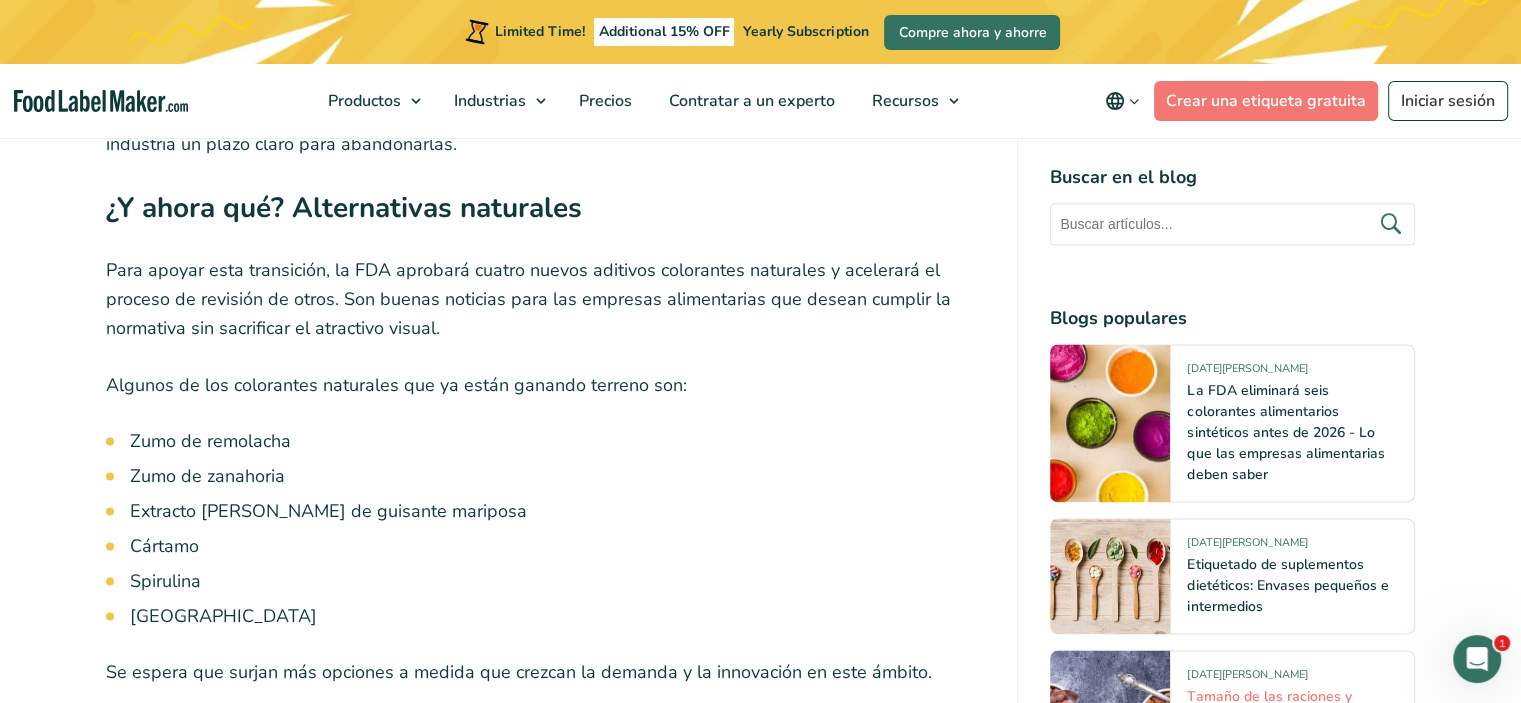 click on "Tamaño de las raciones y control de las porciones: Cumplimiento del etiquetado en las distintas regiones (FDA, CFIA, Reino Unido)" at bounding box center (1289, 749) 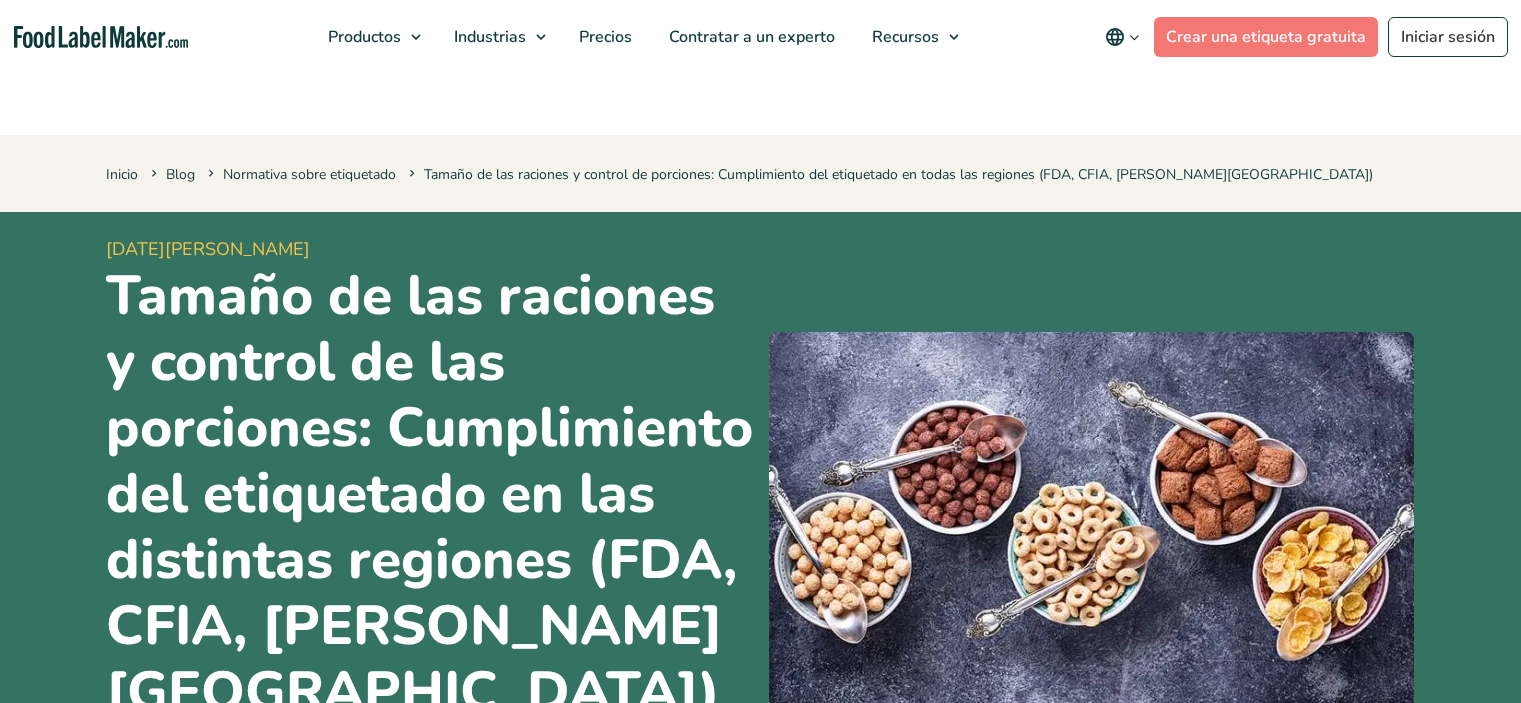 scroll, scrollTop: 0, scrollLeft: 0, axis: both 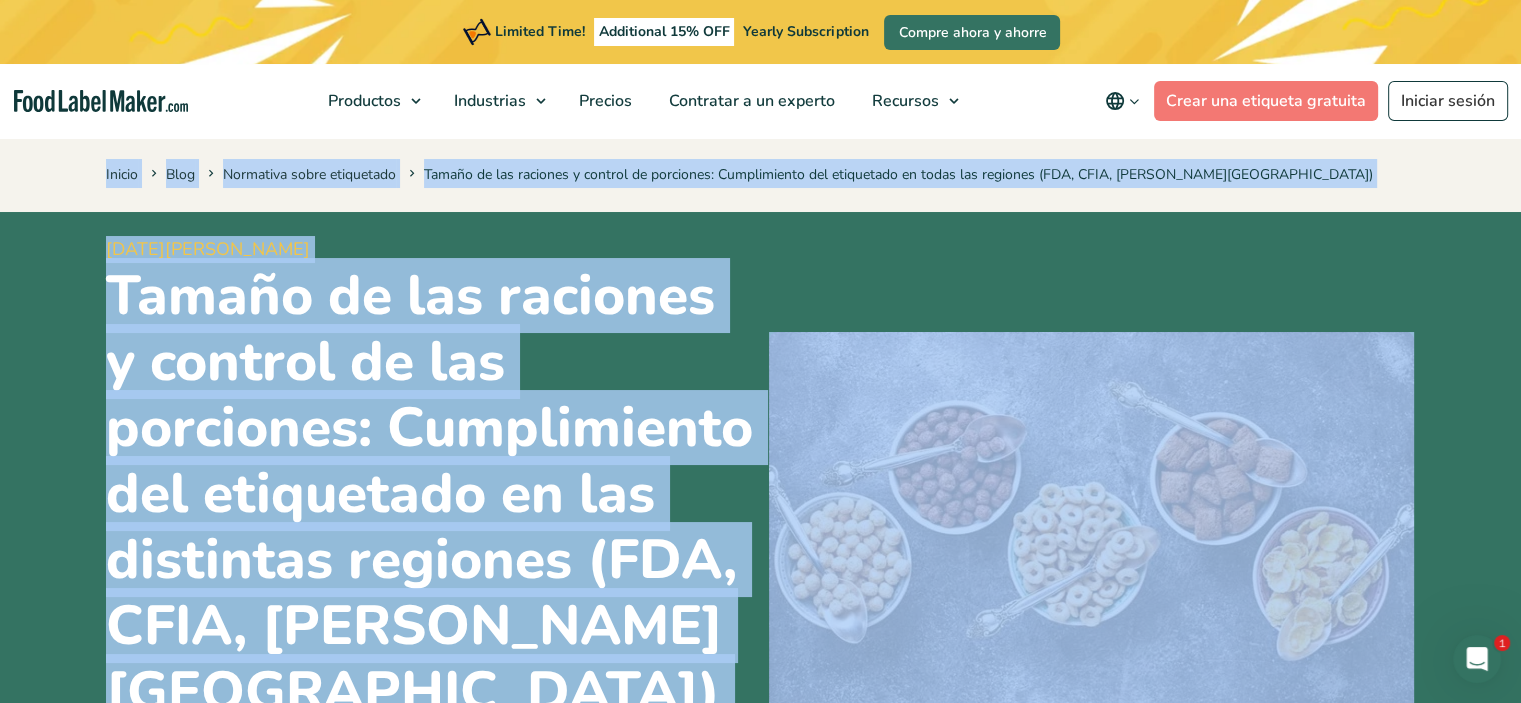 drag, startPoint x: 681, startPoint y: 482, endPoint x: 9, endPoint y: 208, distance: 725.71344 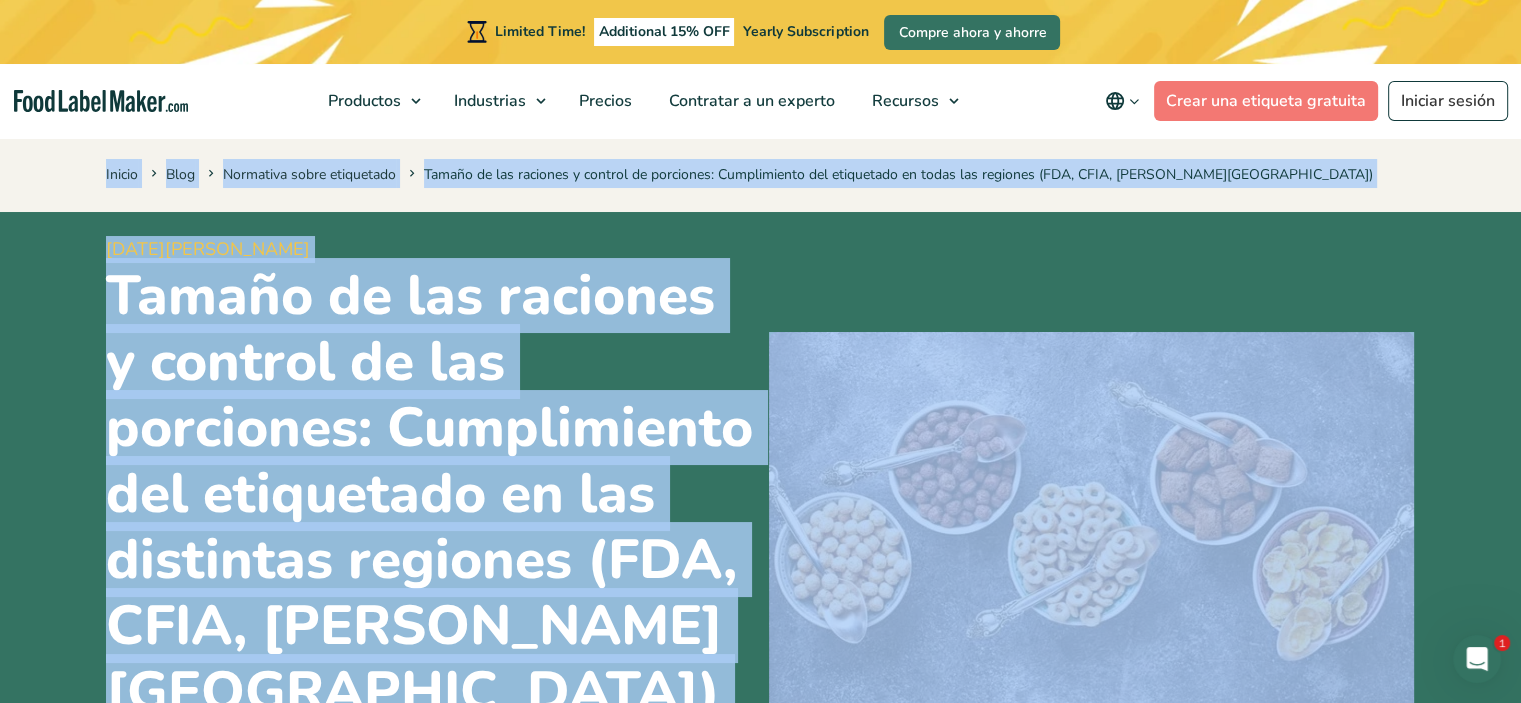copy on "Inicio    Blog    Normativa sobre etiquetado    Tamaño de las raciones y control de porciones: Cumplimiento del etiquetado en todas las regiones (FDA, CFIA, Reino Unido)
5 de marzo de 2025
Tamaño de las raciones y control de las porciones: Cumplimiento del etiquetado en las distintas regiones (FDA, CFIA, Reino Unido)
Escrito por  Maria Abi Hanna
Al leer una etiqueta de información nutricional, muchos consumidores asumen que el tamaño de la ración es una recomendación sobre la cantidad que se debe comer de ese producto alimenticio. Sin embargo, no refleja el tamaño de la ración, sino que es una medida estandarizada que se utiliza para la comparación nutricional y el cumplimiento de la normativa. El cálculo correcto del tamaño de la ración garantiza la transparencia nutricional, el cumplimiento de la normativa y la confianza del consumidor, ayudando a las empresas a evitar sanciones y p..." 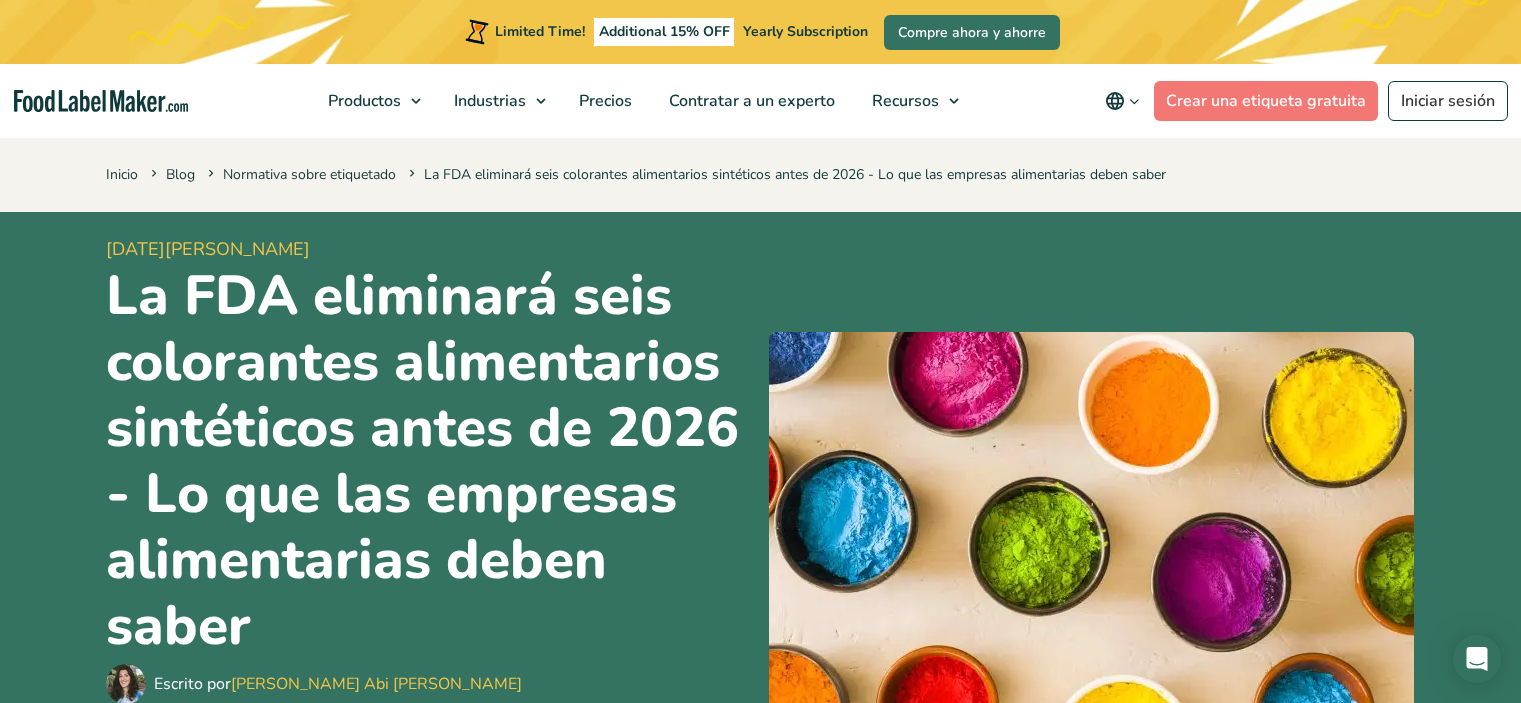 scroll, scrollTop: 2588, scrollLeft: 0, axis: vertical 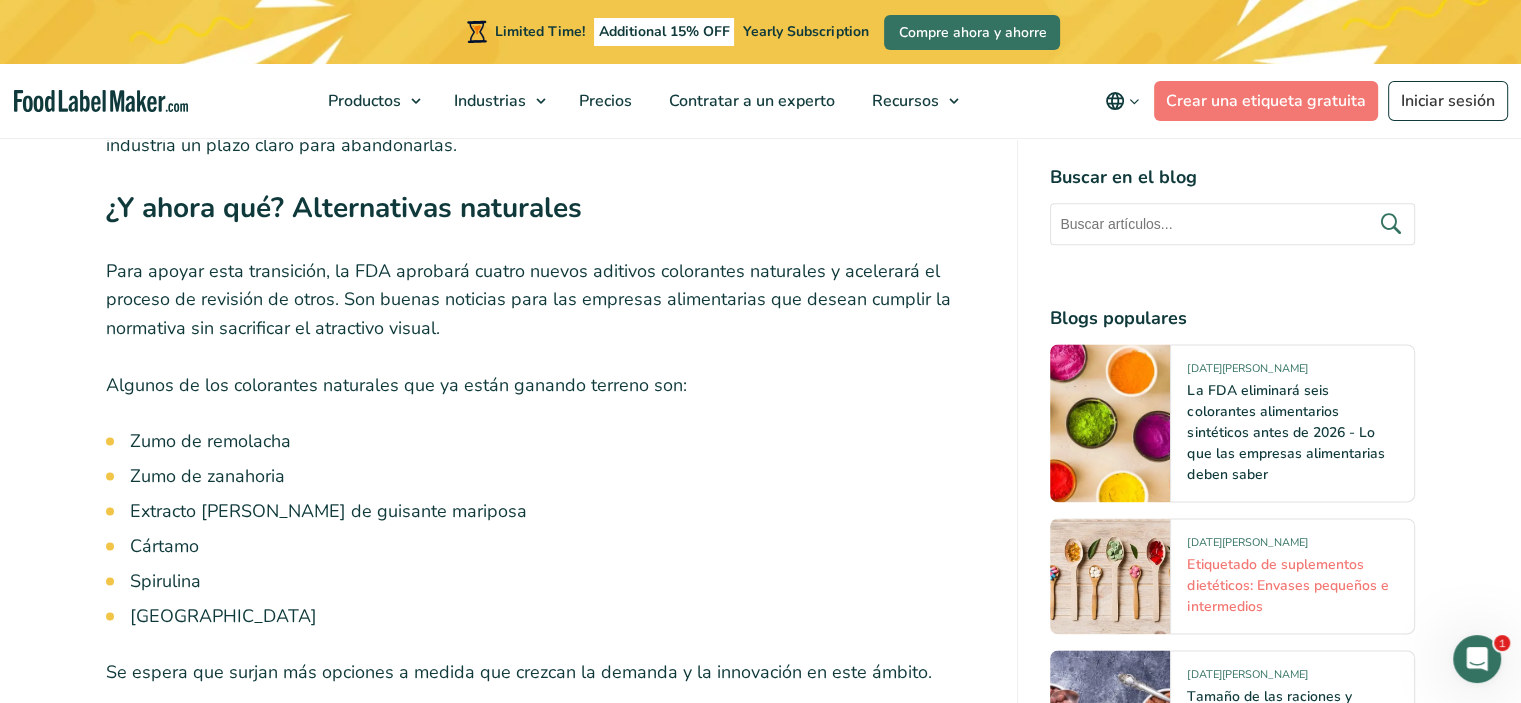 click on "Etiquetado de suplementos dietéticos: Envases pequeños e intermedios" at bounding box center [1287, 585] 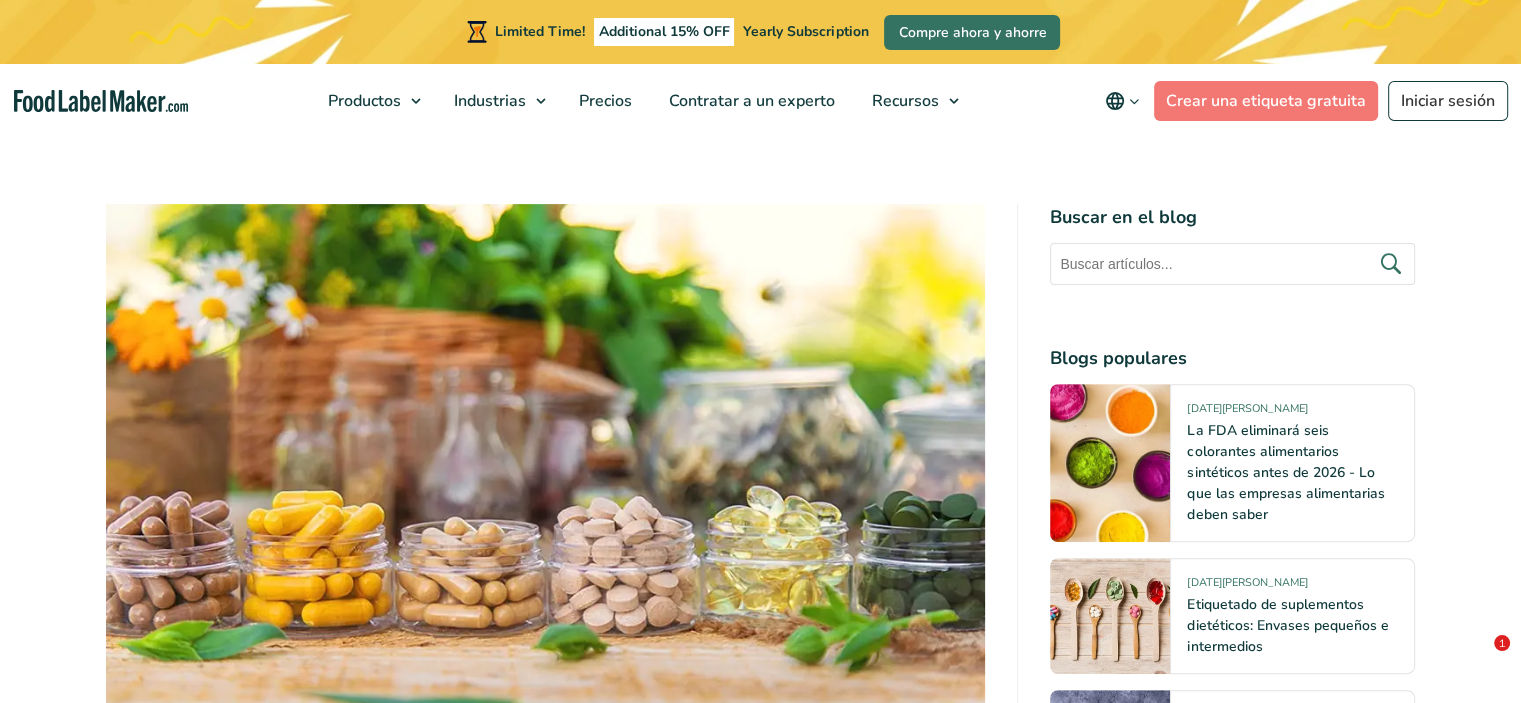 scroll, scrollTop: 600, scrollLeft: 0, axis: vertical 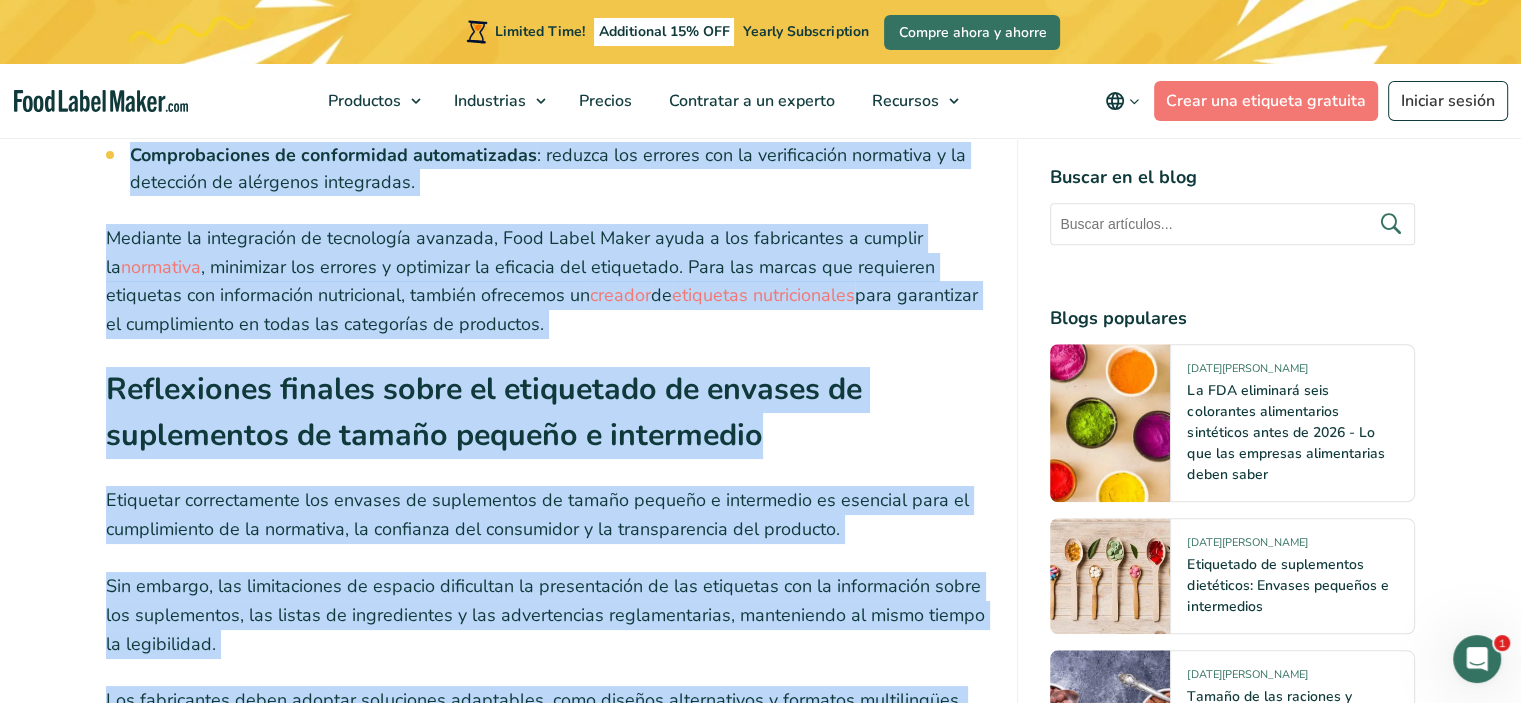 drag, startPoint x: 104, startPoint y: 263, endPoint x: 329, endPoint y: 452, distance: 293.8469 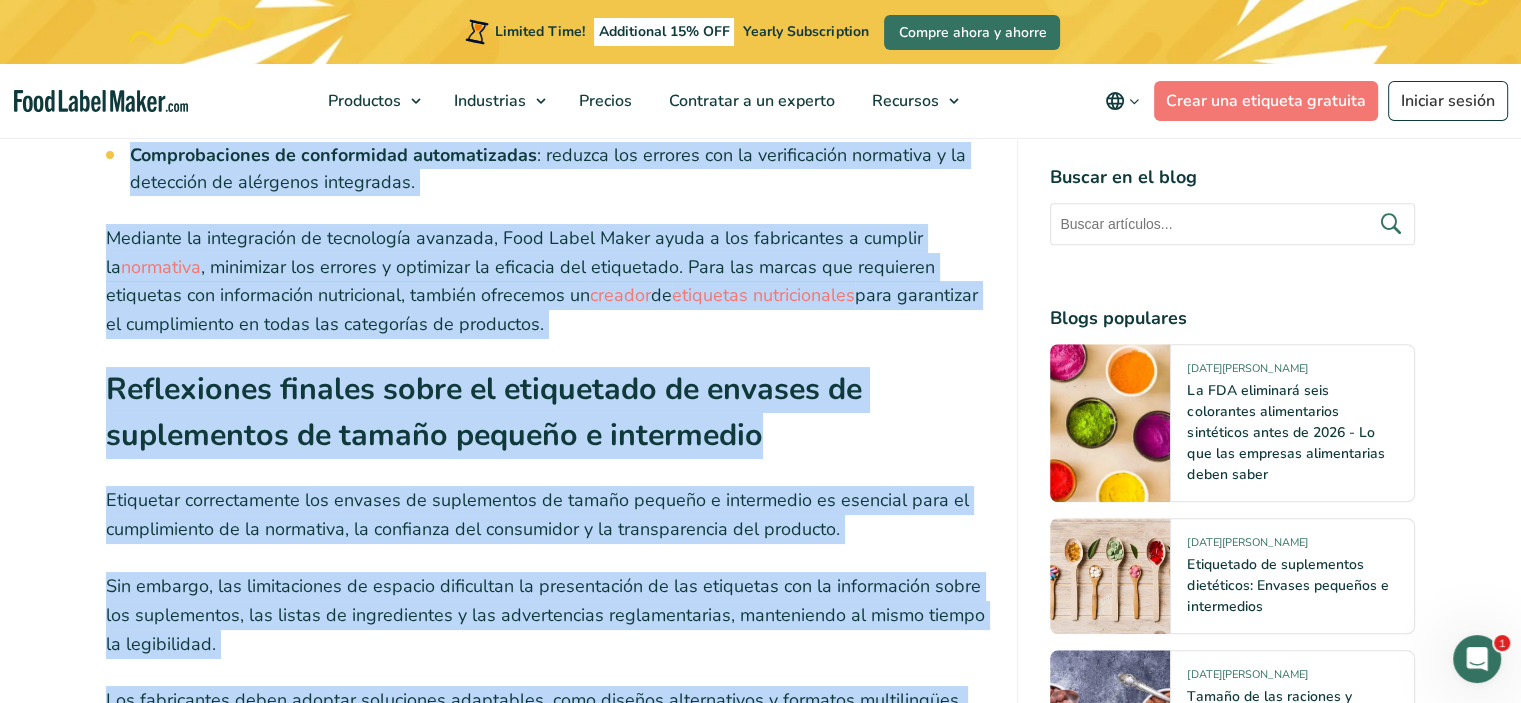 copy on "14 de marzo de 2025
Etiquetado de suplementos dietéticos: Envases pequeños e intermedios
Escrito por  Maria Abi Hanna
Fuente:  Envato
El correcto etiquetado de los suplementos es esencial para que los envases de tamaño pequeño e intermedio garanticen el cumplimiento de la normativa, la transparencia y la confianza de los consumidores. Cada uno de estos productos compactos requiere una etiqueta de información complementaria precisa que cumpla la estricta normativa y que, al mismo tiempo, sea clara y legible.
En esta guía de etiquetado de suplementos dietéticos, exploramos los requisitos clave en las diferentes regiones y las soluciones prácticas de cumplimiento. Esto ayudará a los fabricantes a comprender estas normas y evitar riesgos de etiquetado incorrecto, protegiendo al mismo tiempo a los consumidores.
Índice
Toggle
¿Qué son los paquetes de suplementos de tamaño pequeño e intermedio? Retos asociados al etiquetado de..." 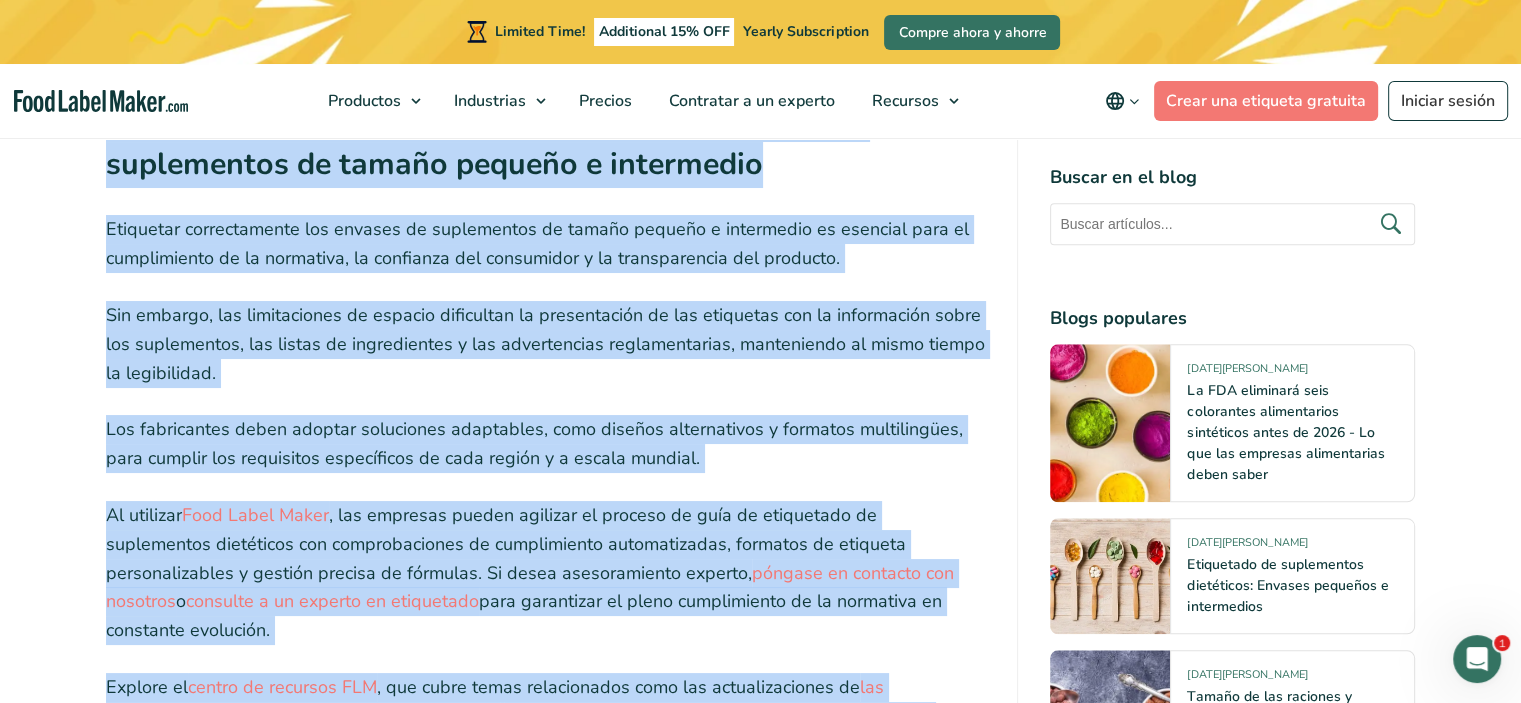 scroll, scrollTop: 17100, scrollLeft: 0, axis: vertical 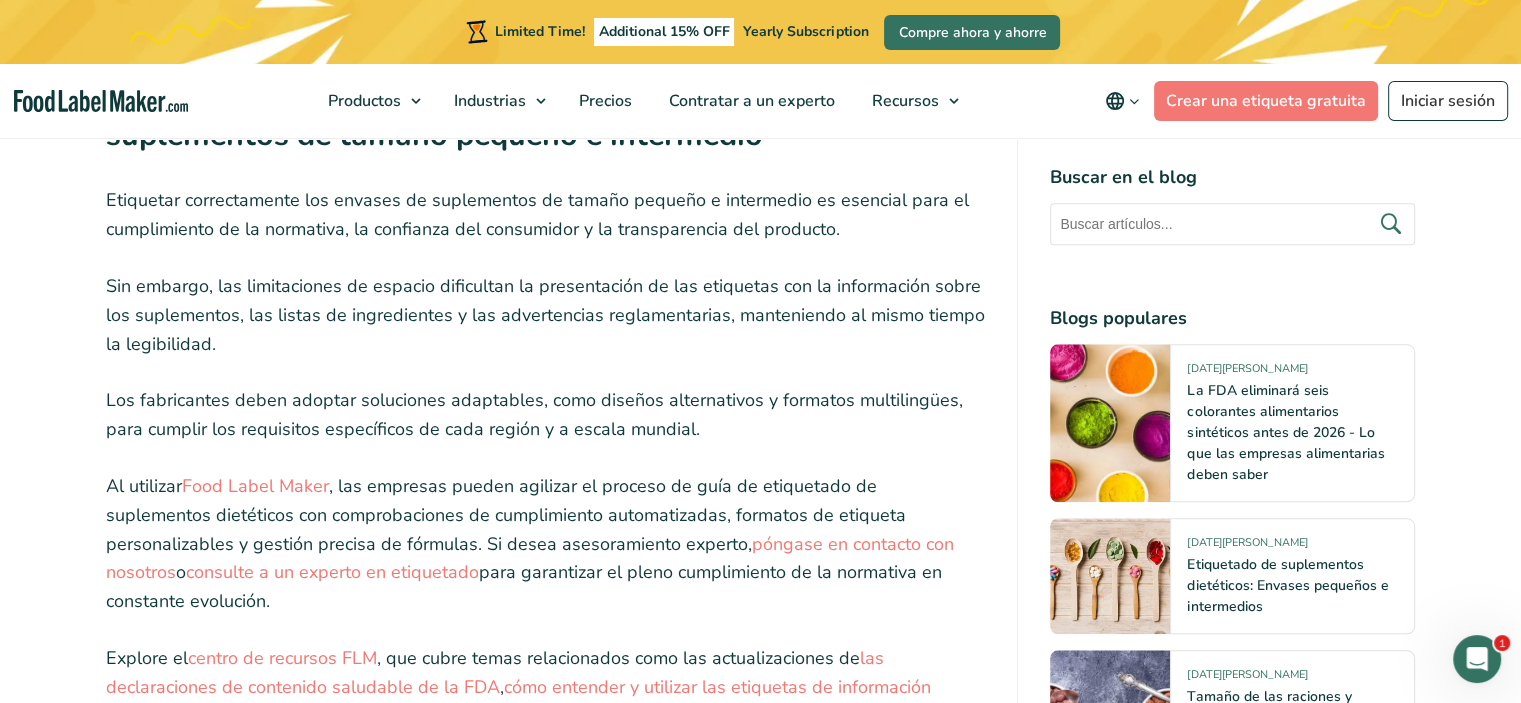 click on "Buscar en el blog
Blogs populares" at bounding box center [1232, 966] 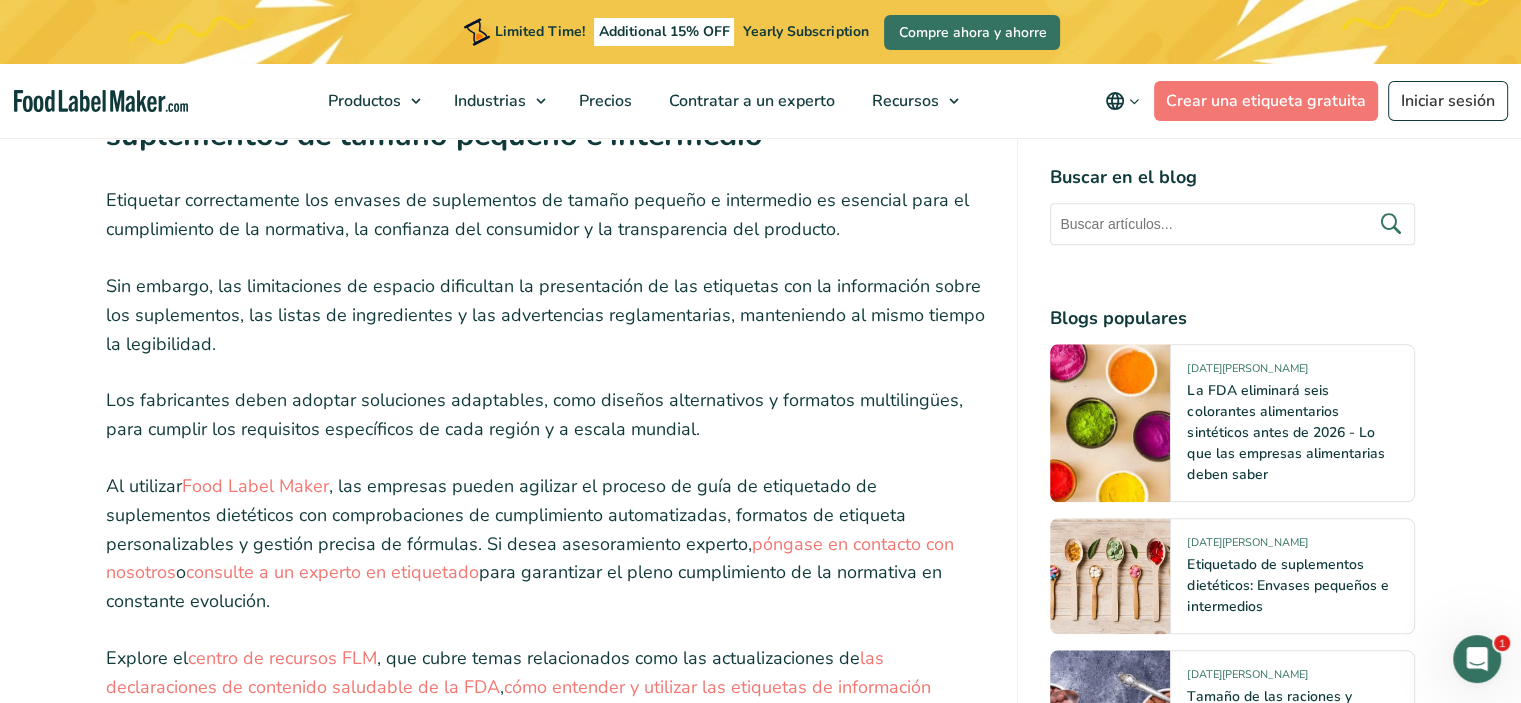click on "Blogs populares" at bounding box center [1232, 318] 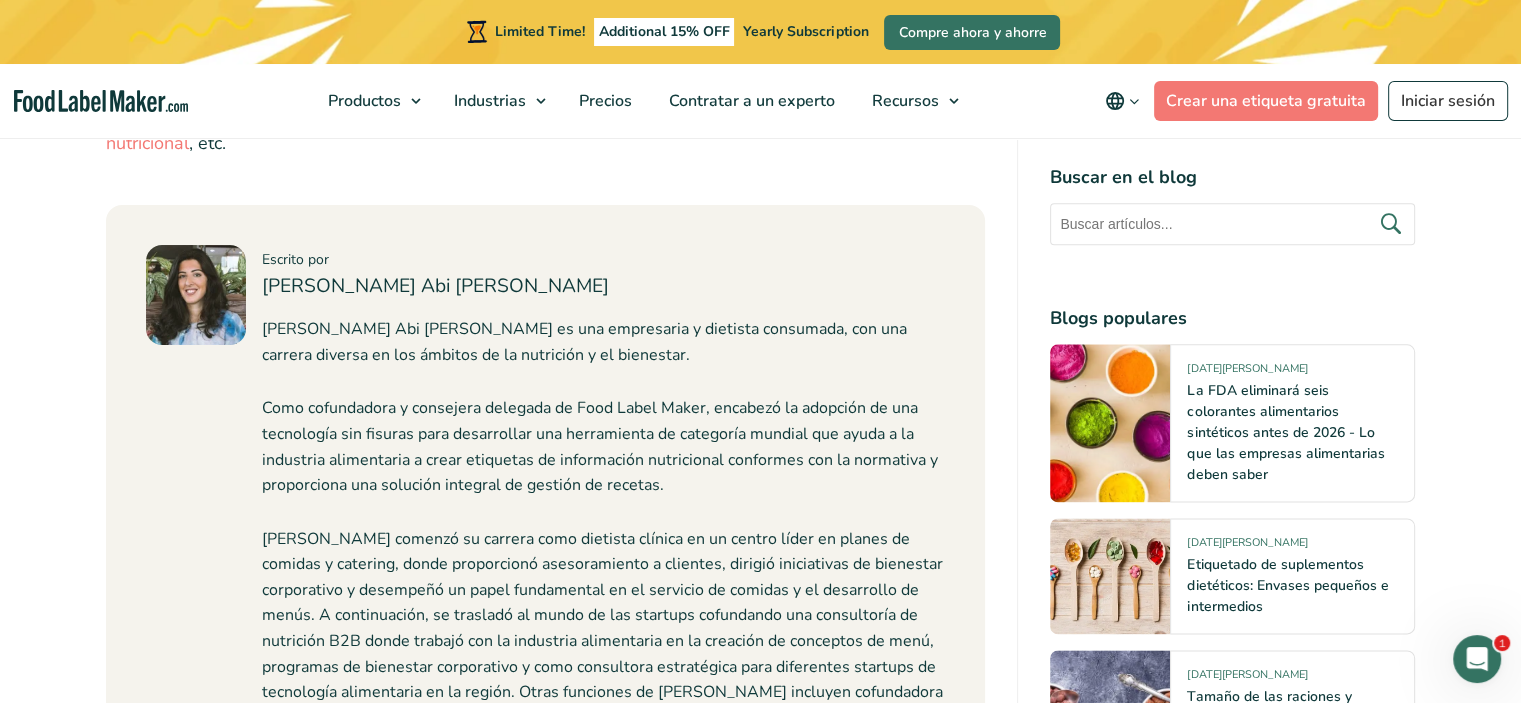 scroll, scrollTop: 17900, scrollLeft: 0, axis: vertical 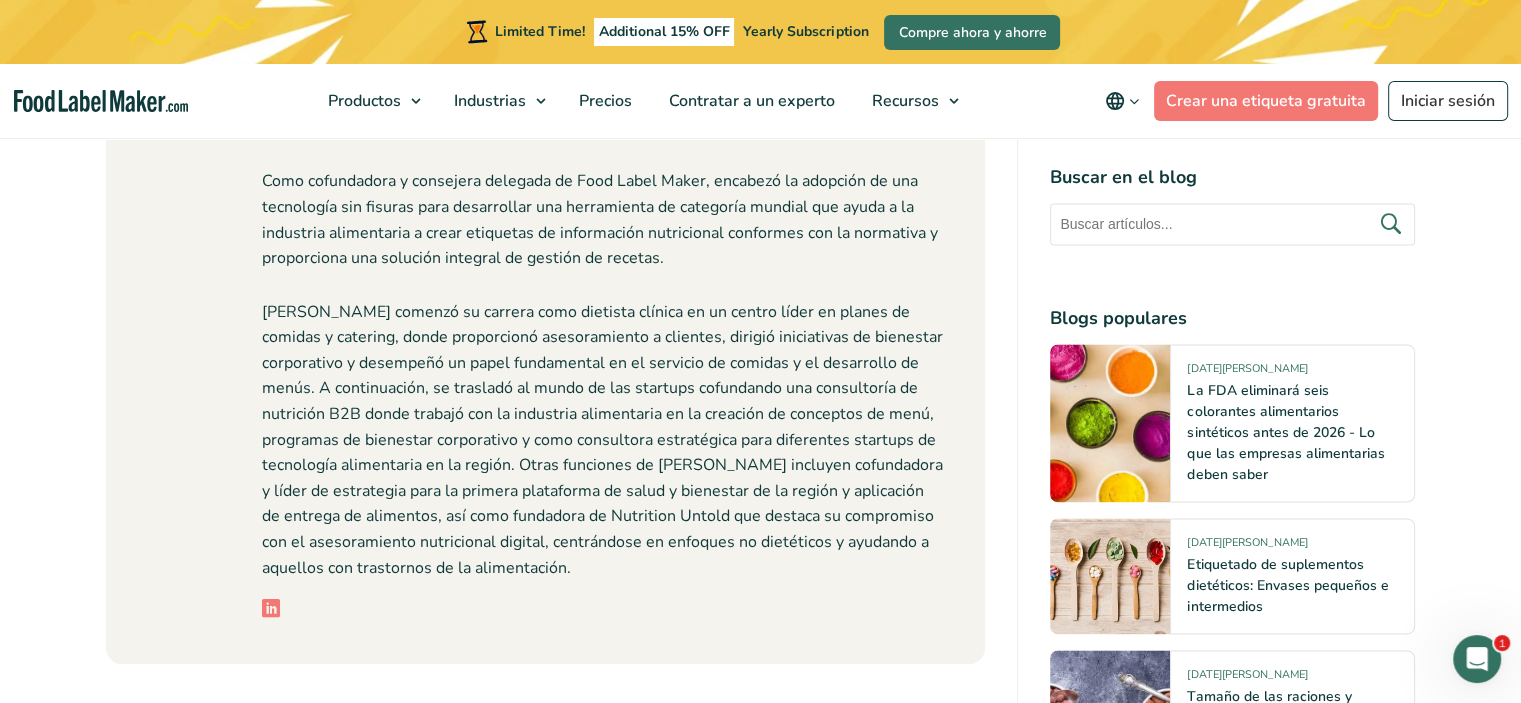 click on "Buscar en el blog
Blogs populares" at bounding box center [1232, 966] 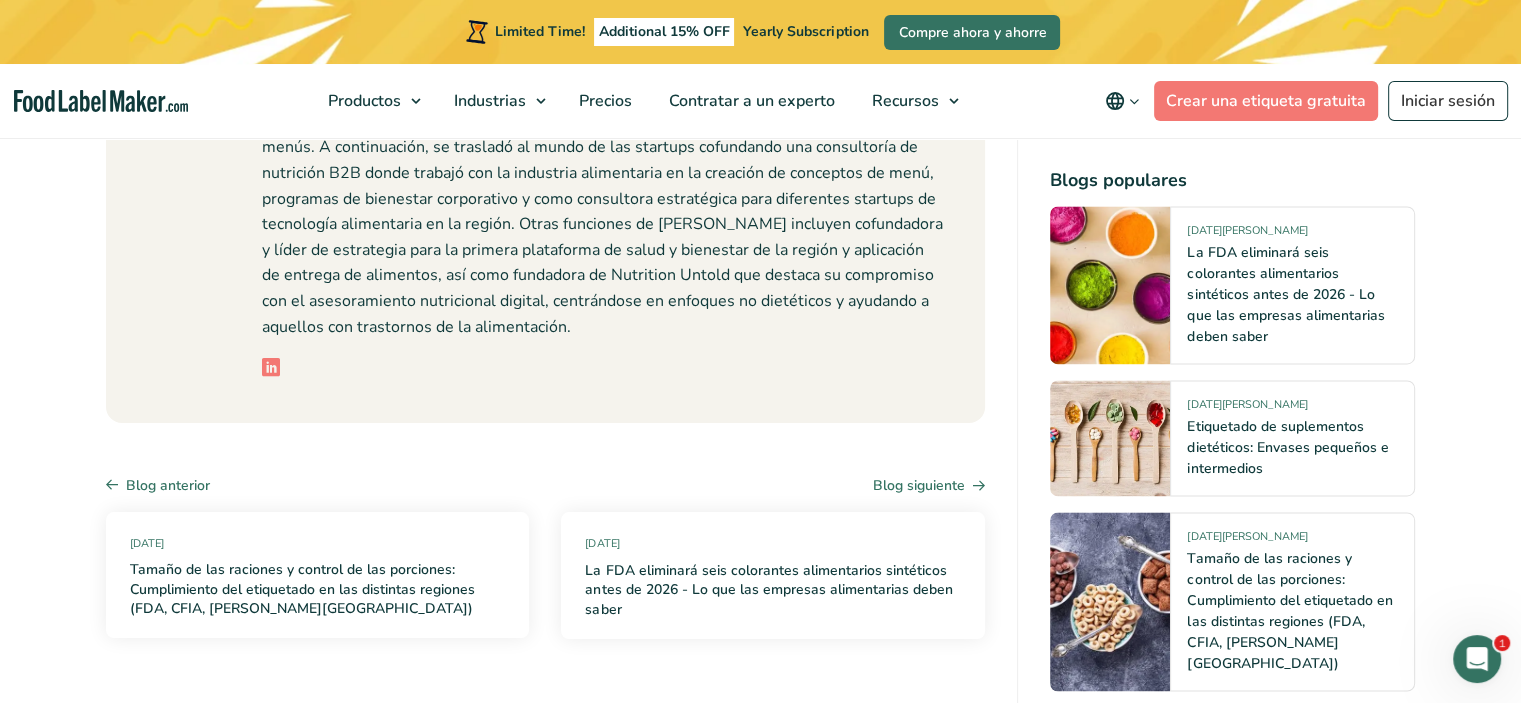 scroll, scrollTop: 18100, scrollLeft: 0, axis: vertical 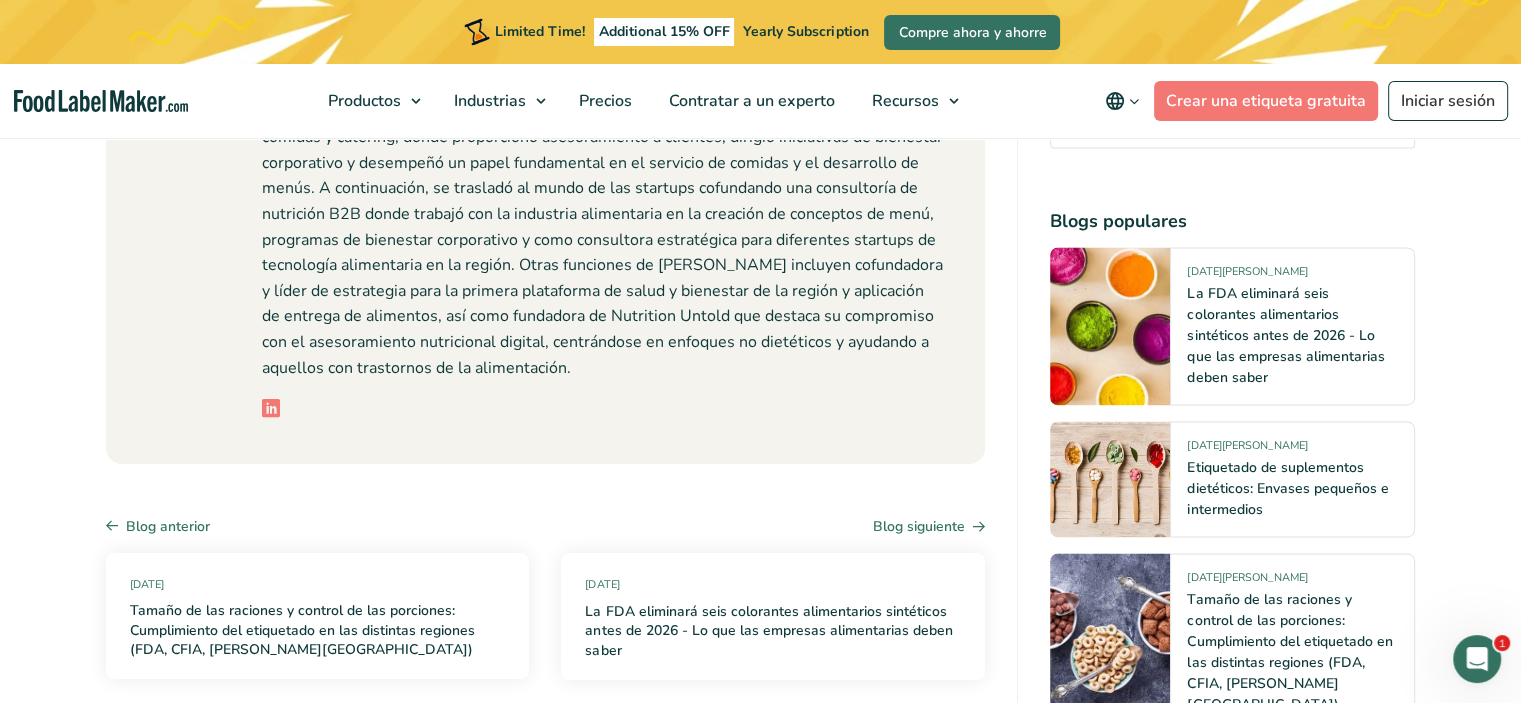 click on "declaraciones de propiedades saludables" at bounding box center [1185, 1074] 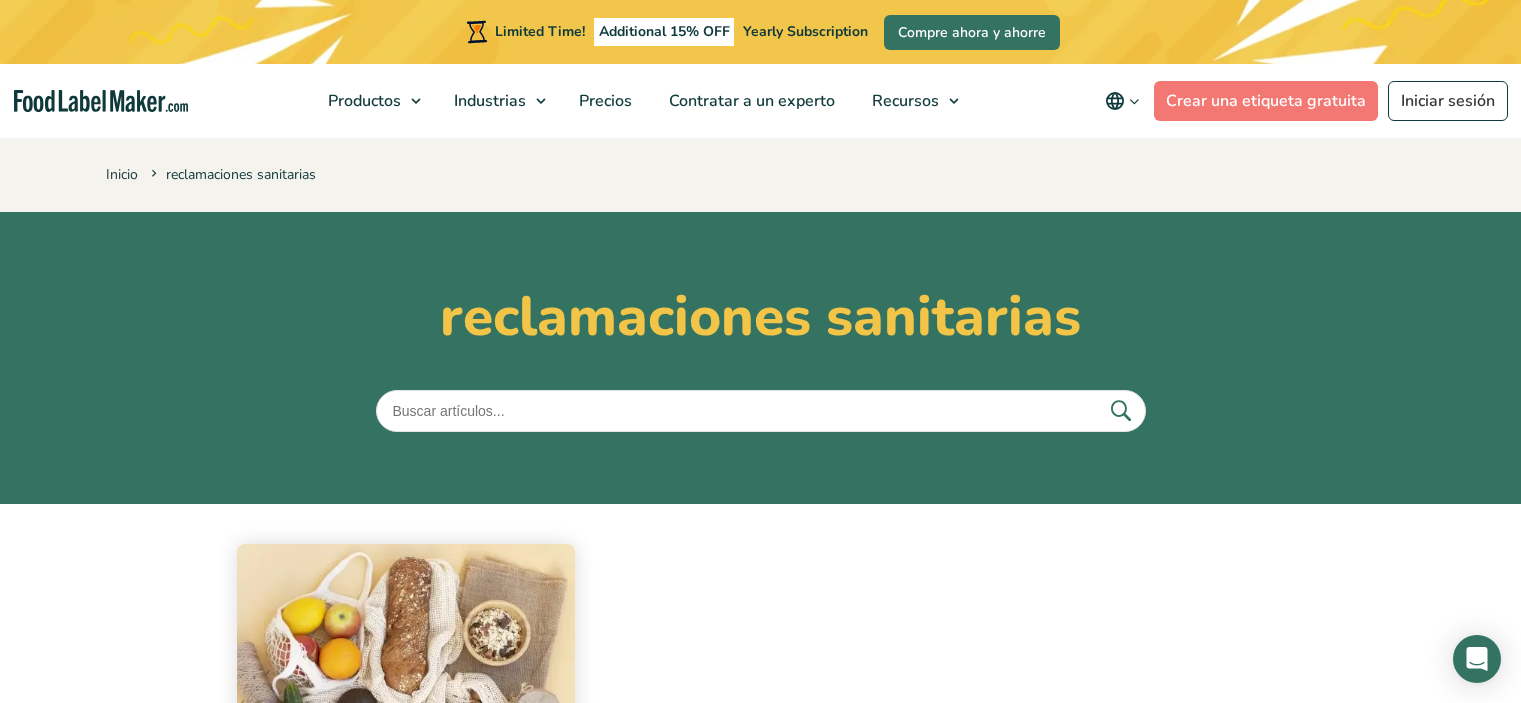 scroll, scrollTop: 500, scrollLeft: 0, axis: vertical 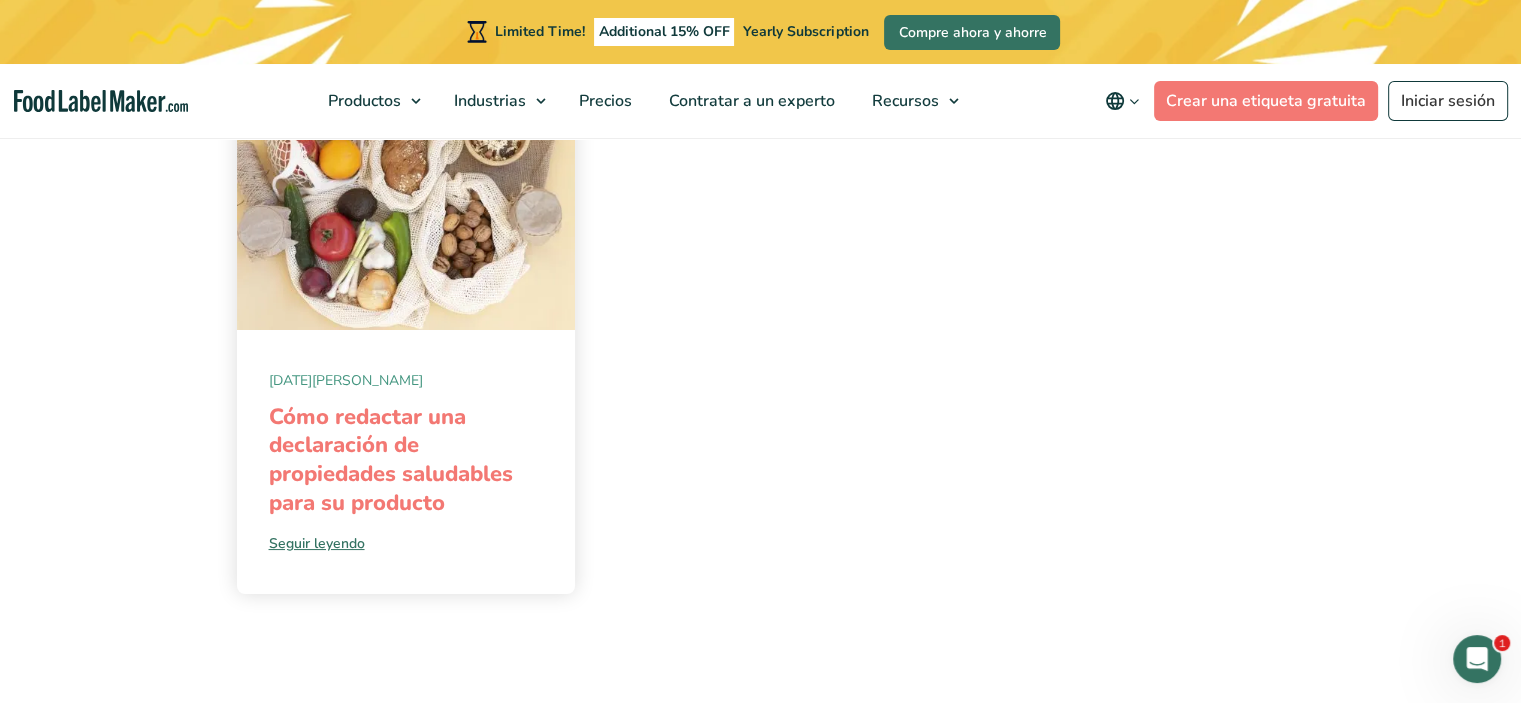 click on "Cómo redactar una declaración de propiedades saludables para su producto" at bounding box center [391, 460] 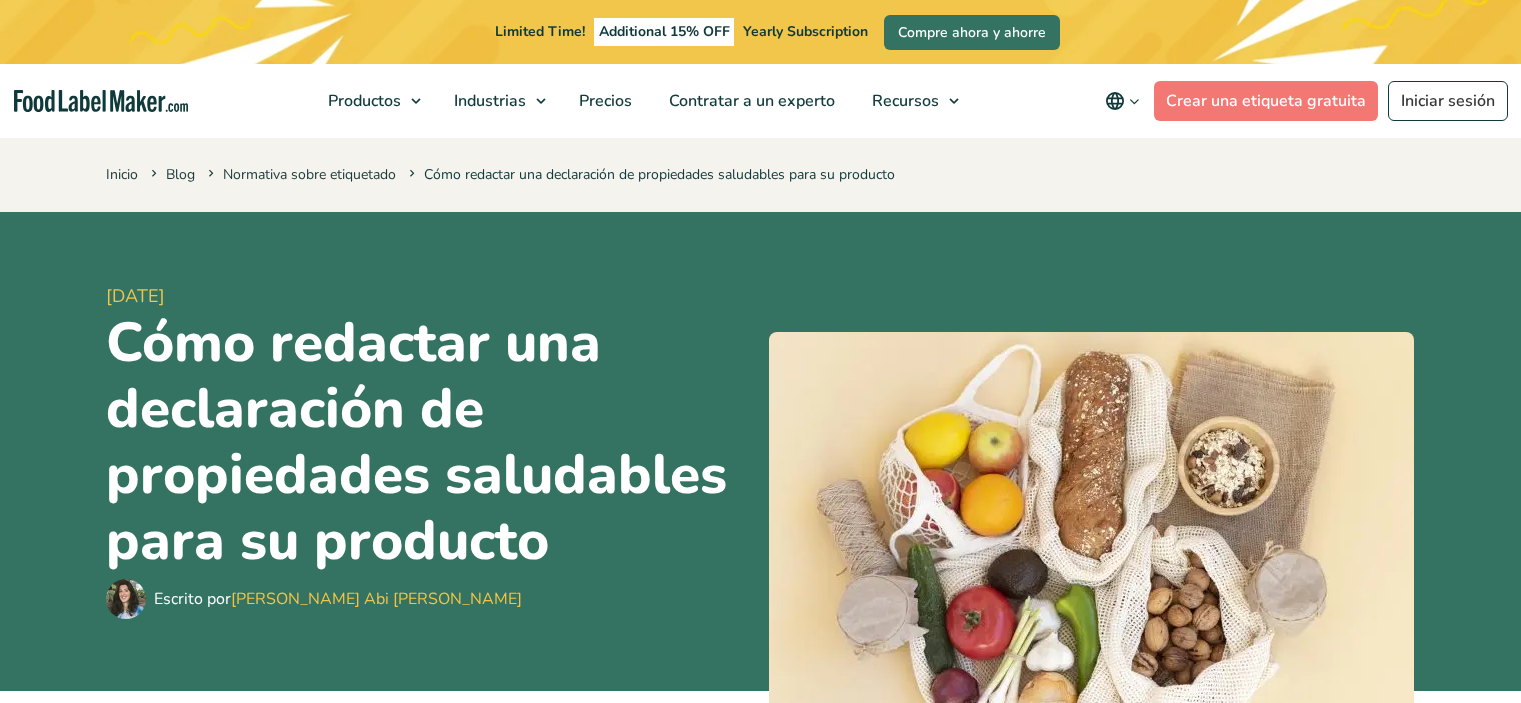 scroll, scrollTop: 0, scrollLeft: 0, axis: both 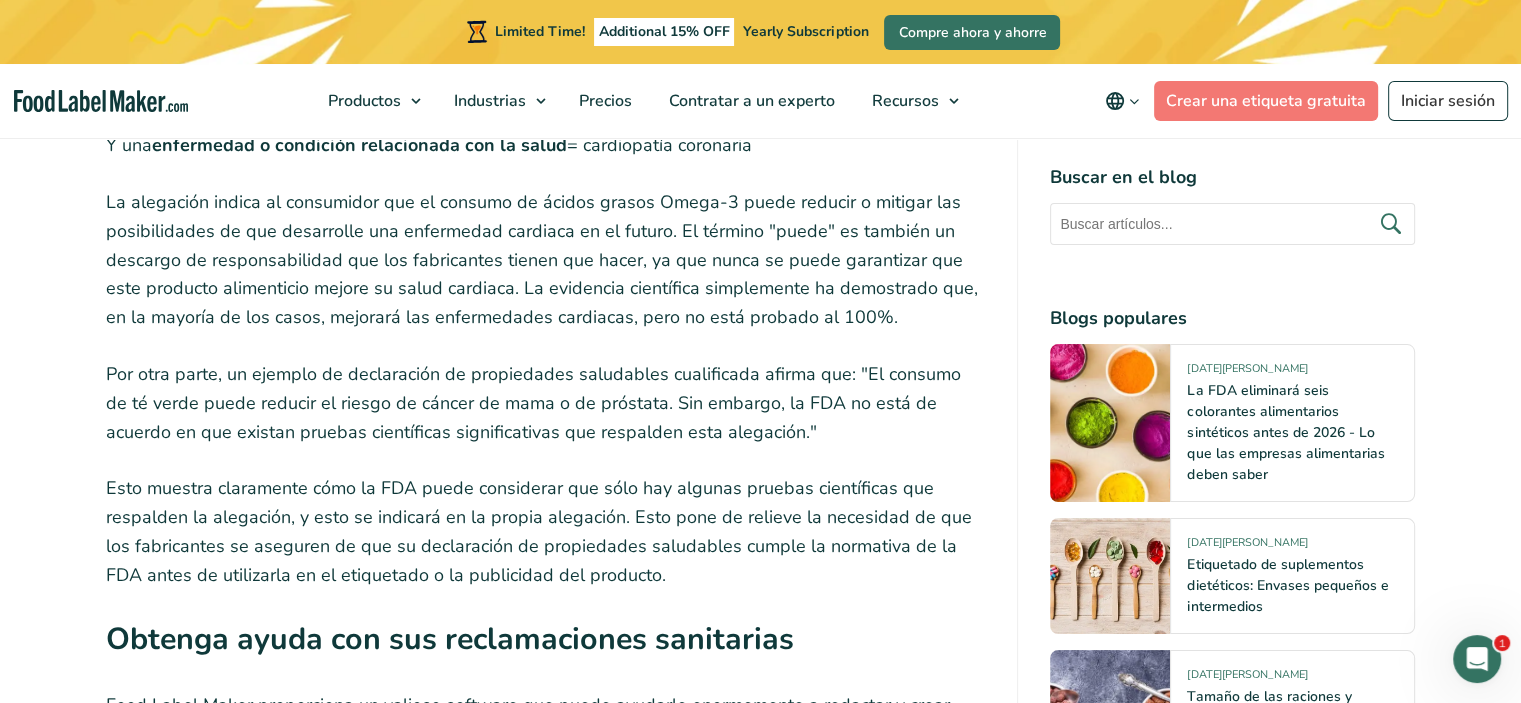 click on "Buscar en el blog
Blogs populares" at bounding box center (1232, 966) 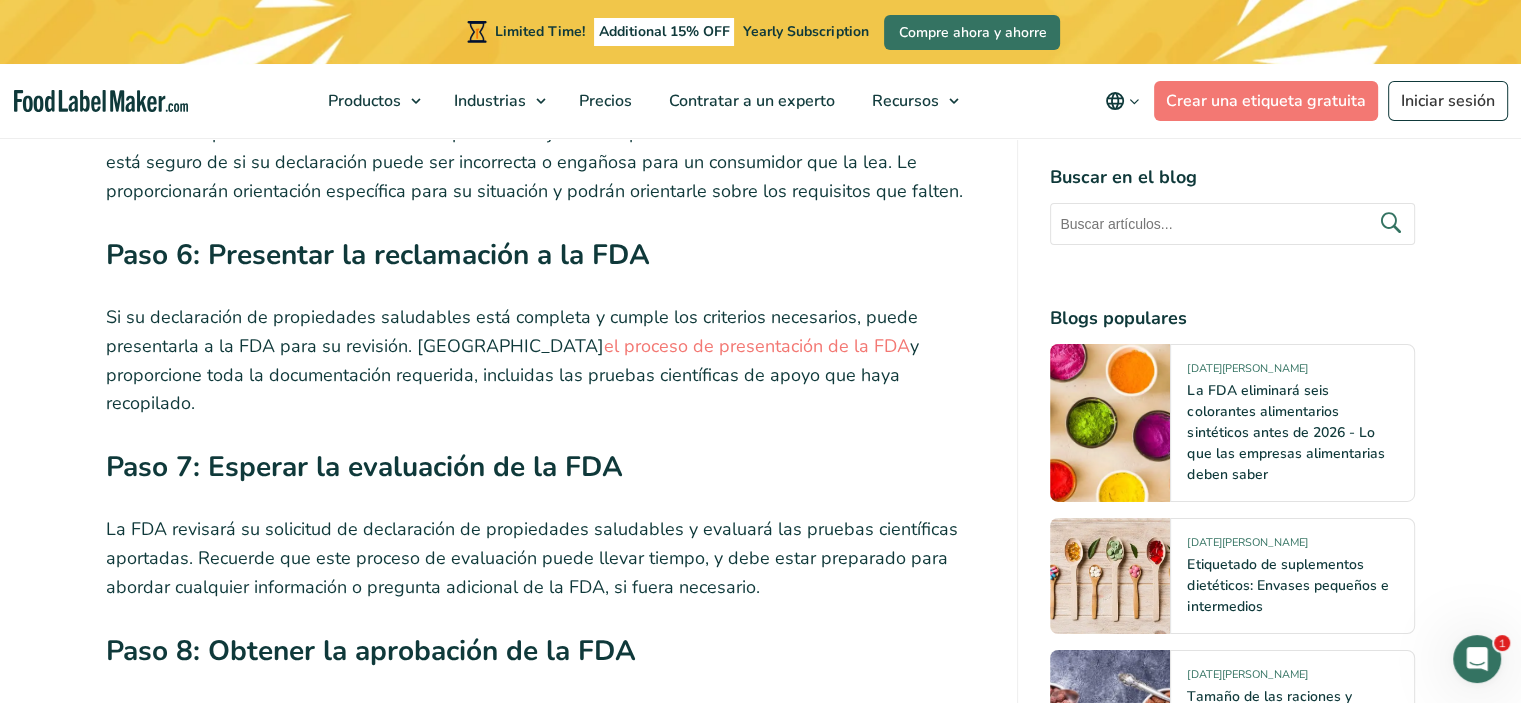 scroll, scrollTop: 6600, scrollLeft: 0, axis: vertical 